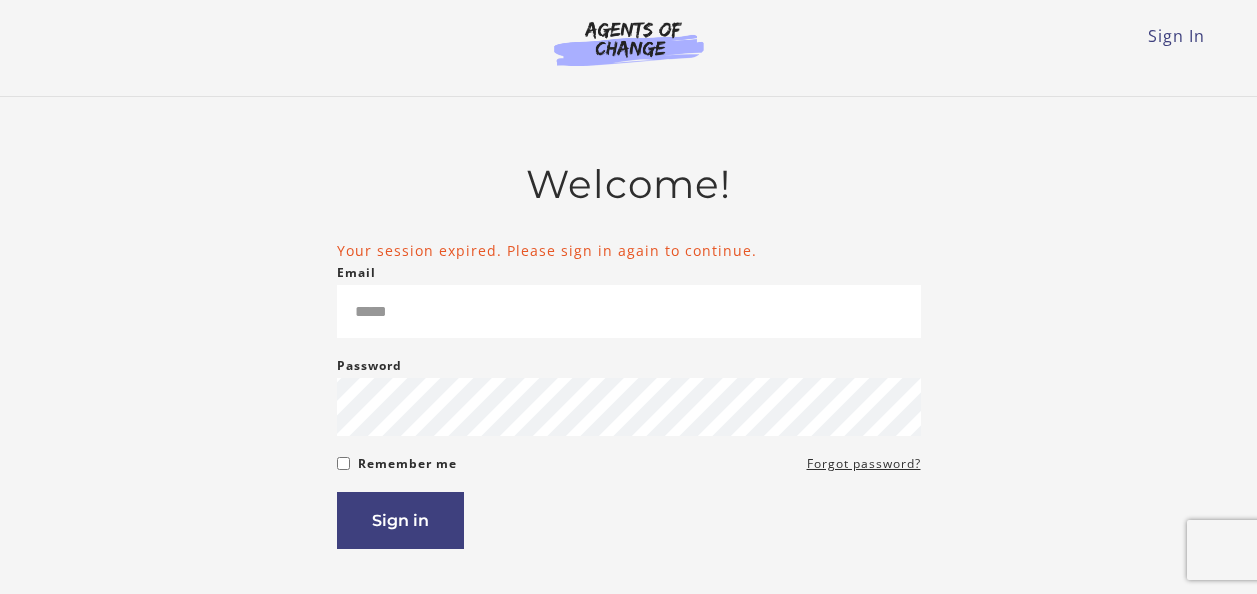 scroll, scrollTop: 0, scrollLeft: 0, axis: both 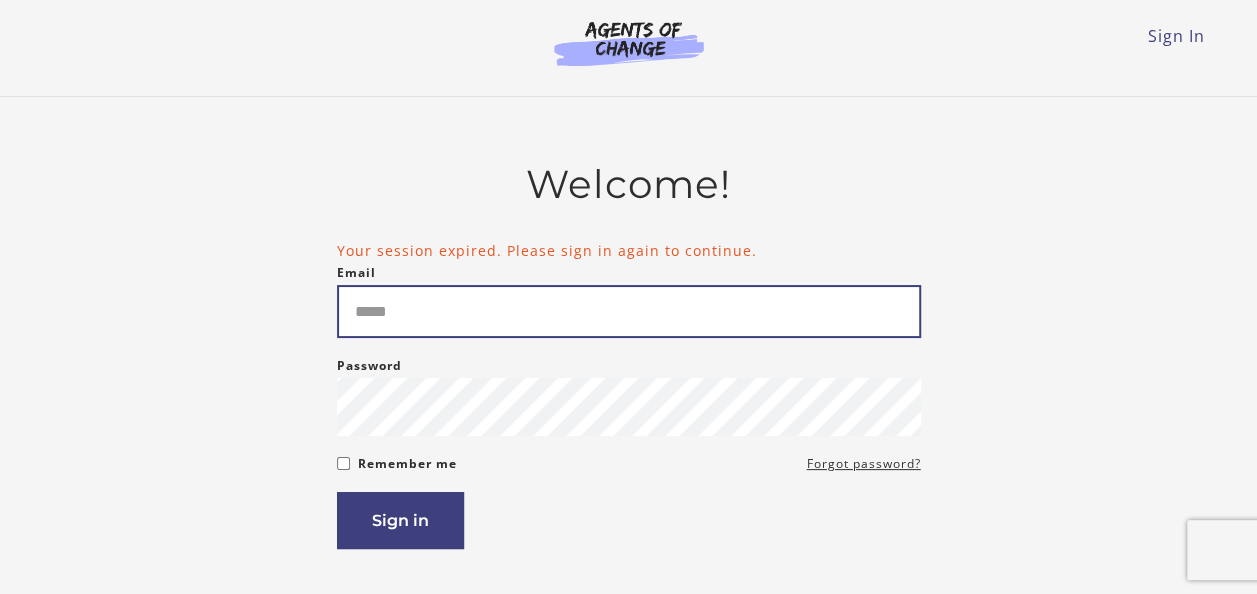 click on "Email" at bounding box center [629, 311] 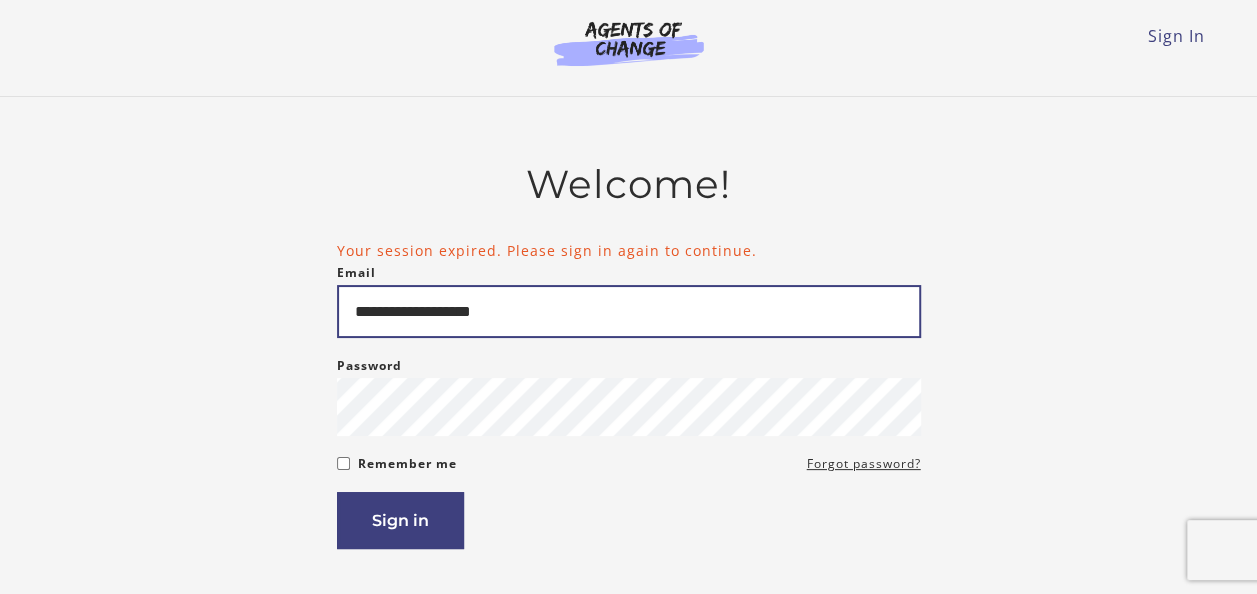 type on "**********" 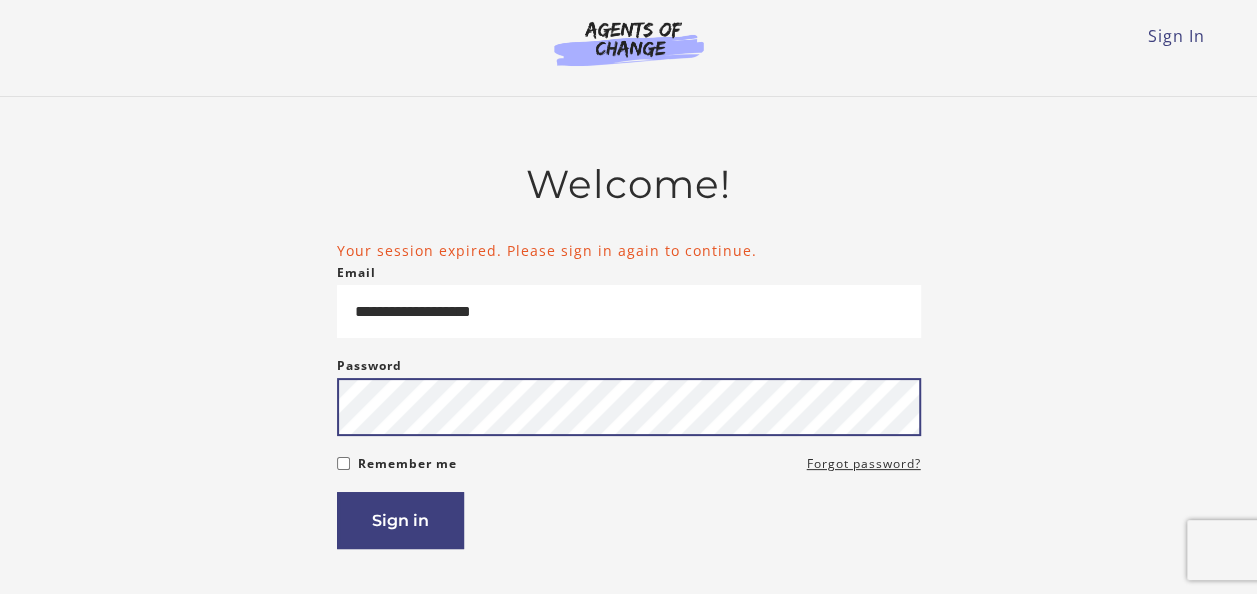 click on "Sign in" at bounding box center [400, 520] 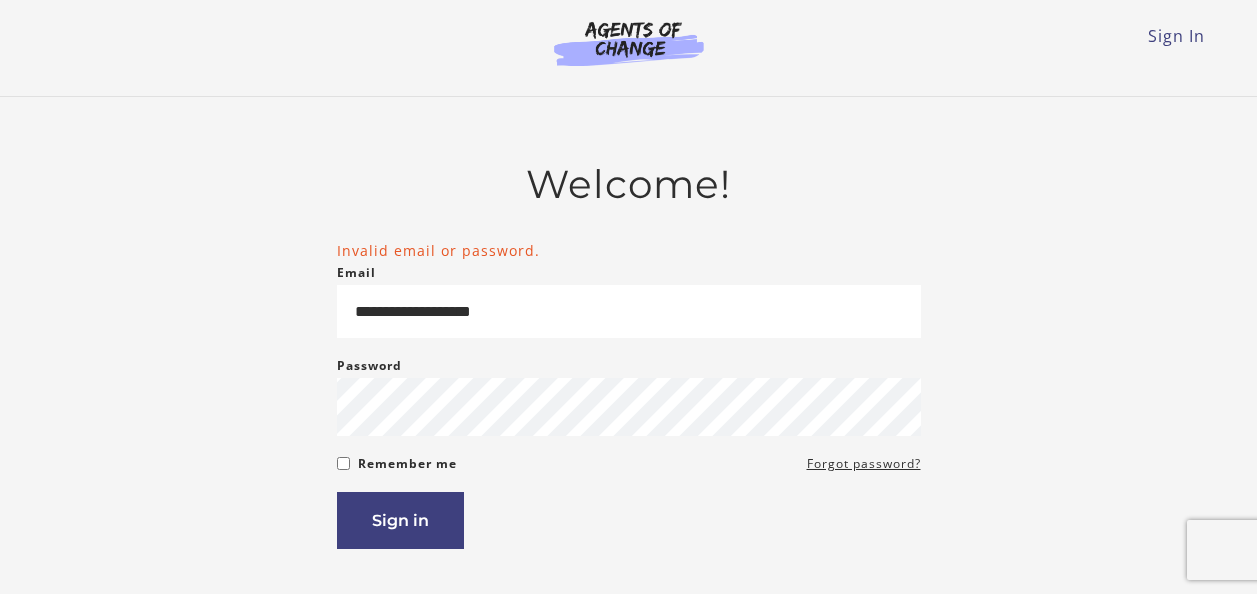 scroll, scrollTop: 0, scrollLeft: 0, axis: both 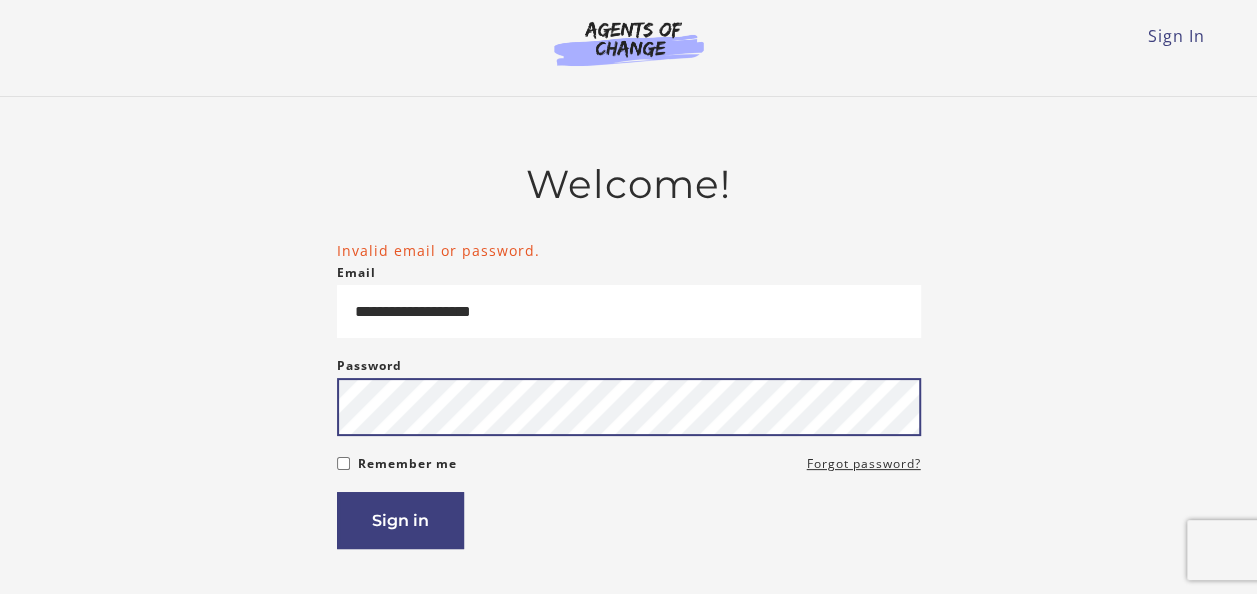 click on "Sign in" at bounding box center [400, 520] 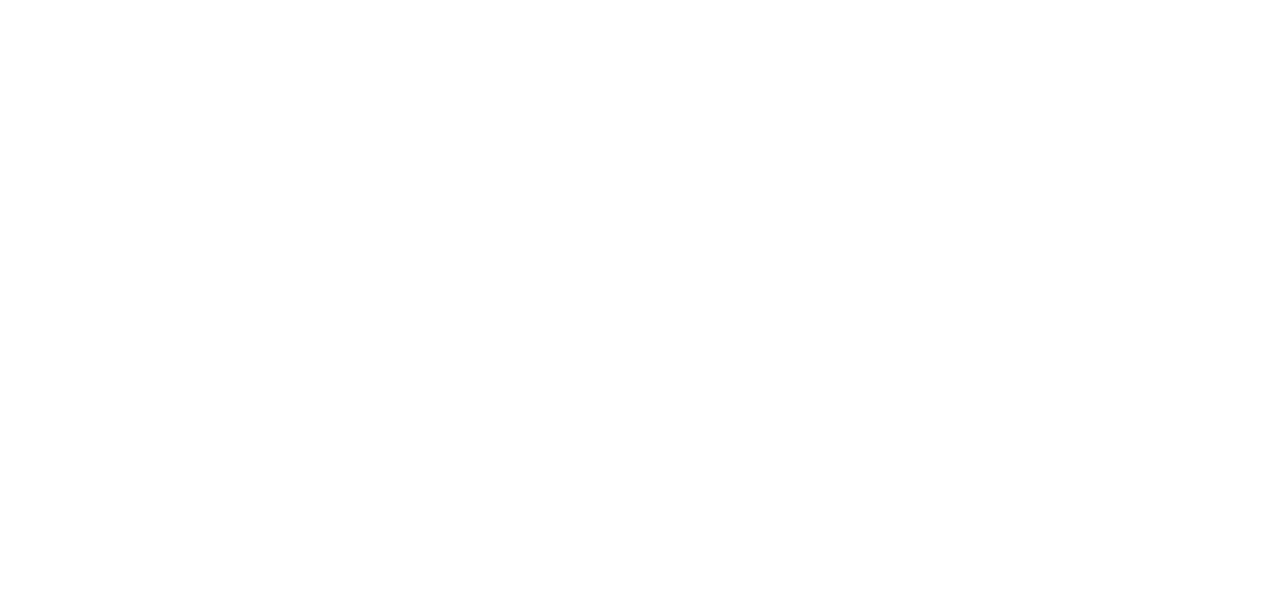 scroll, scrollTop: 0, scrollLeft: 0, axis: both 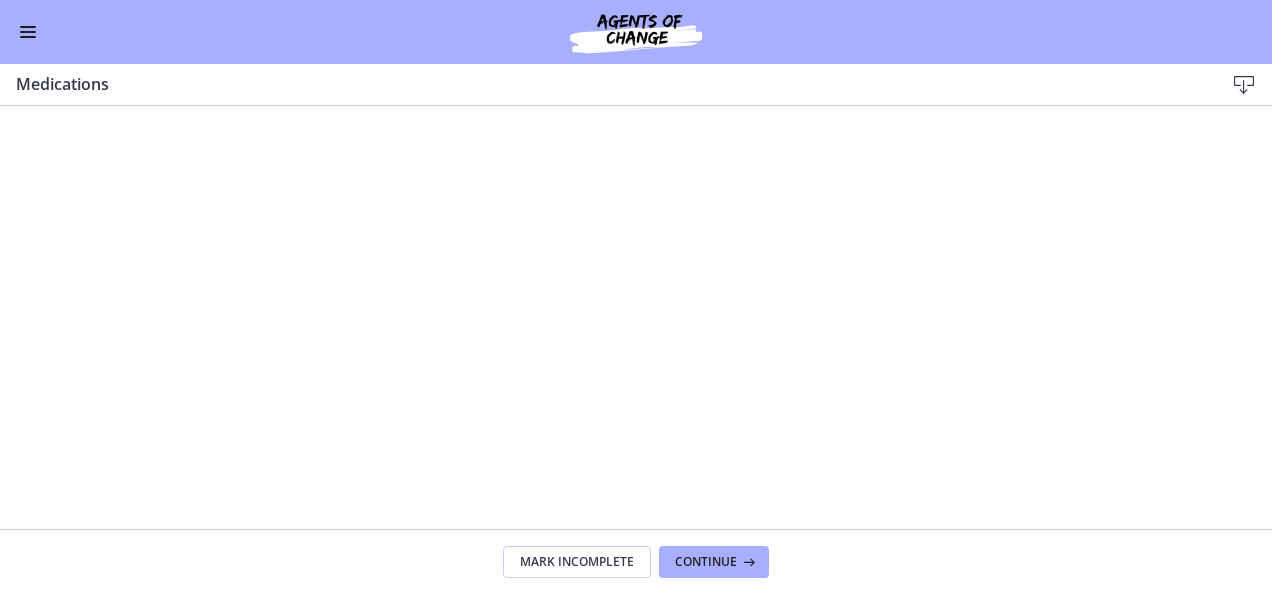 click at bounding box center (28, 32) 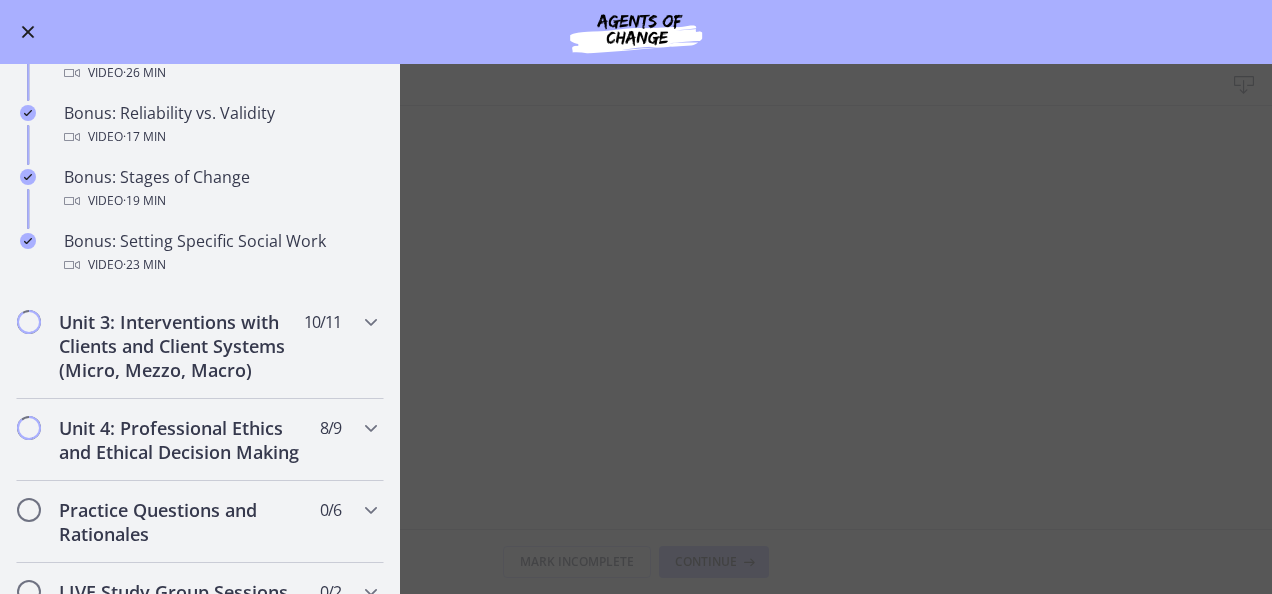 scroll, scrollTop: 1622, scrollLeft: 0, axis: vertical 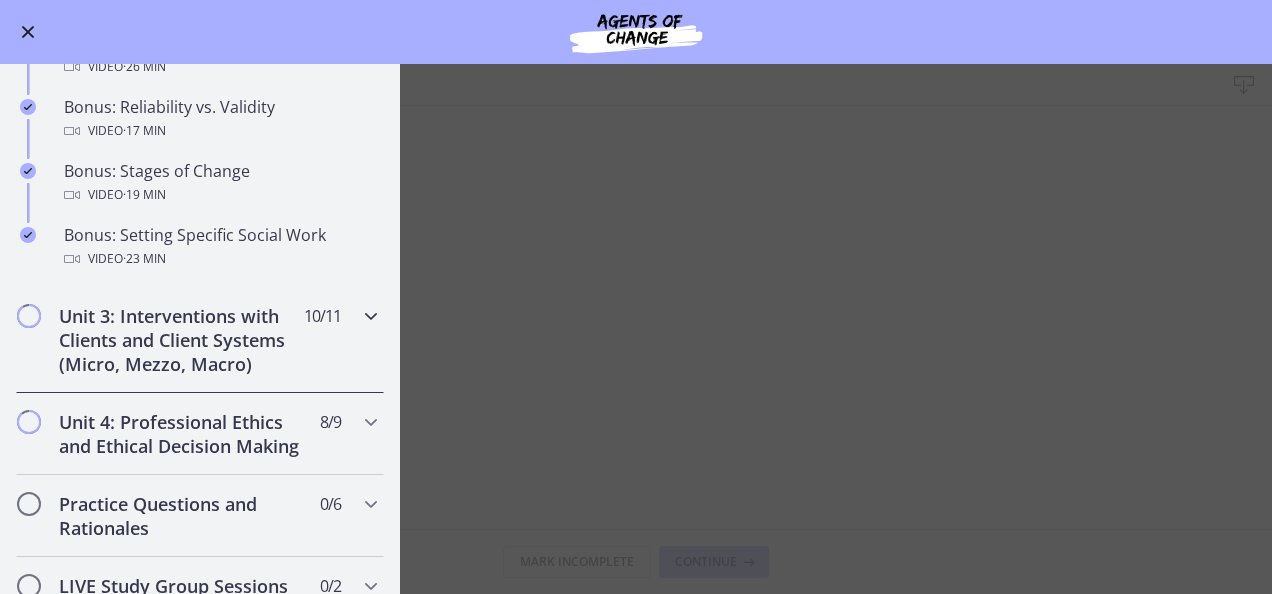 click at bounding box center (371, 316) 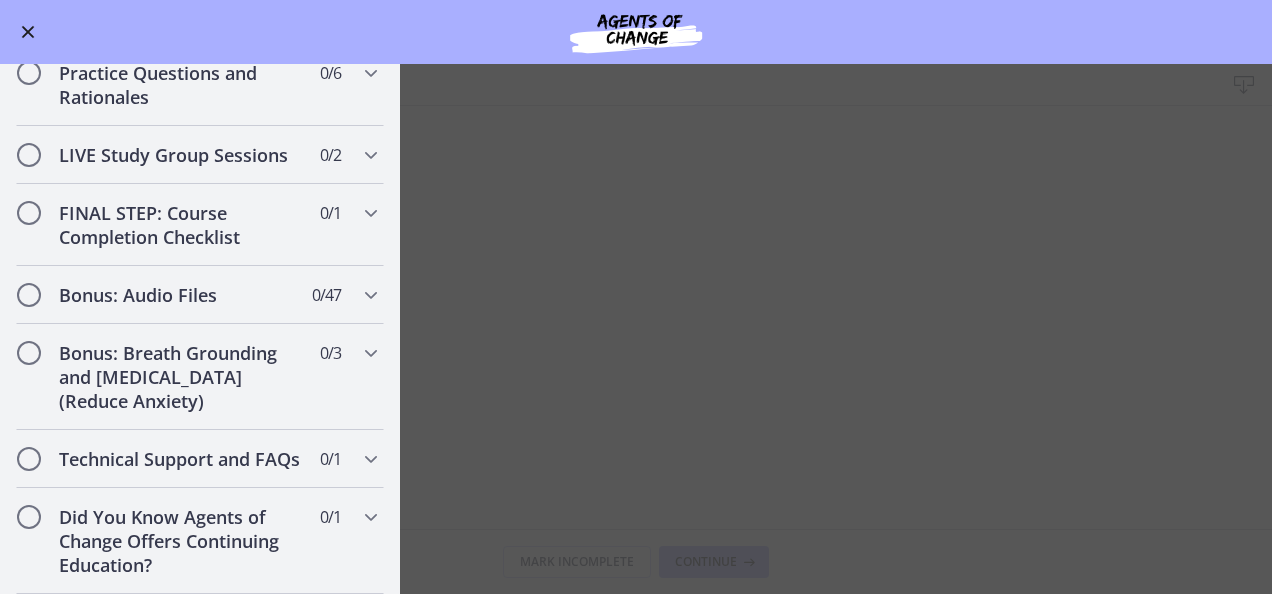 scroll, scrollTop: 1616, scrollLeft: 0, axis: vertical 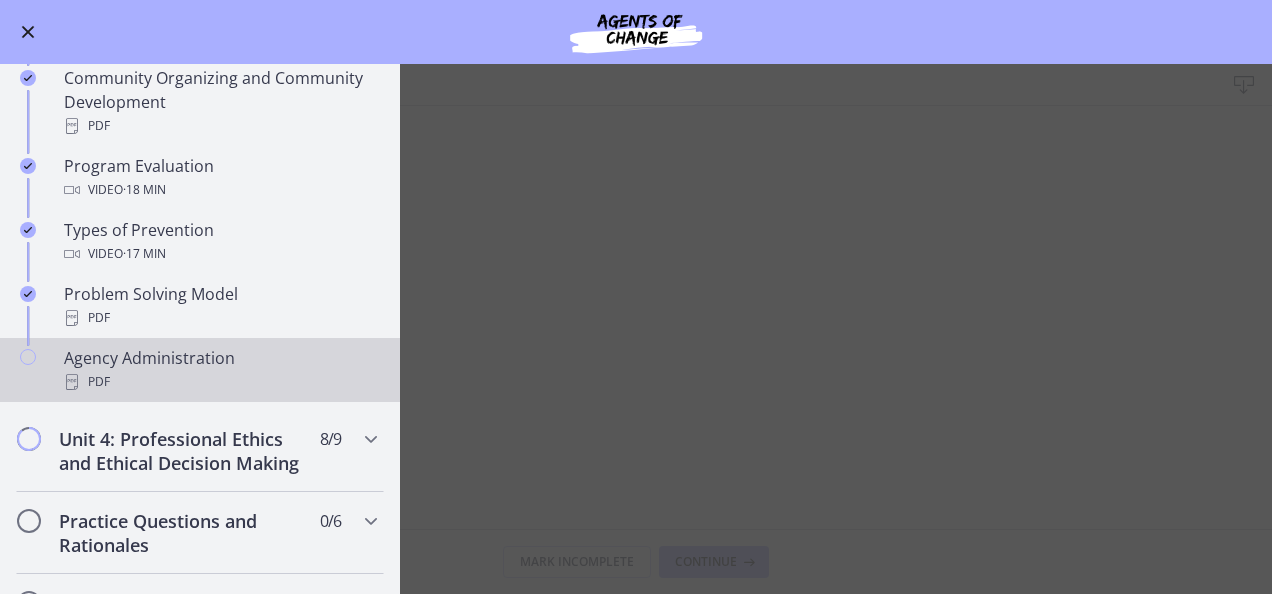 click at bounding box center [28, 378] 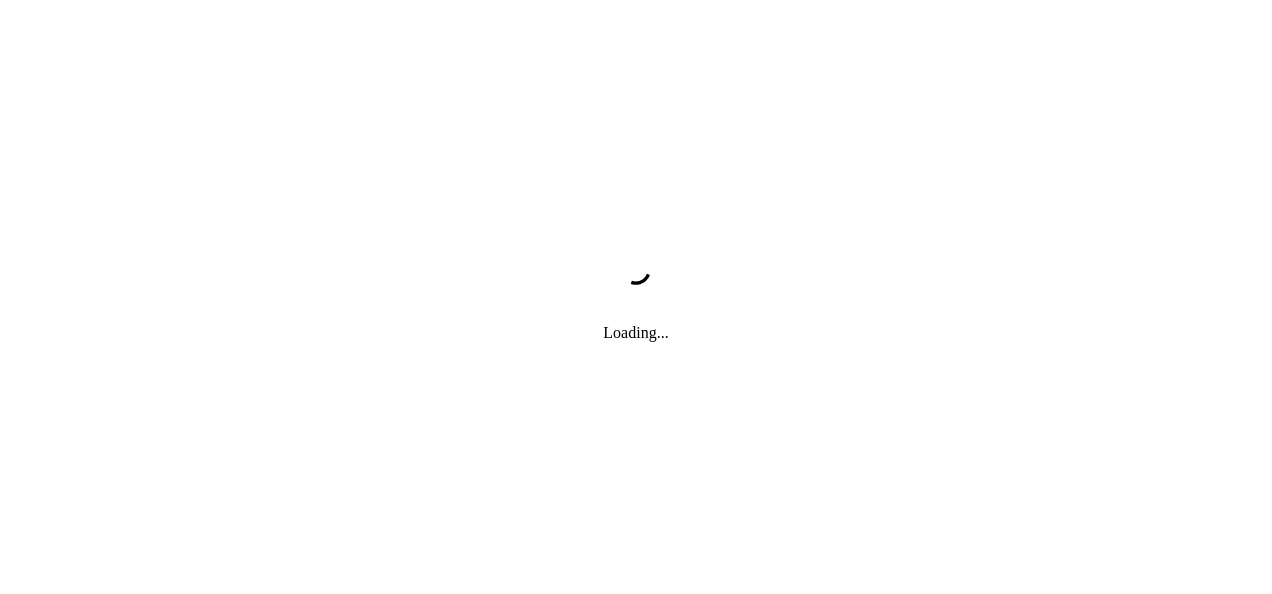 scroll, scrollTop: 0, scrollLeft: 0, axis: both 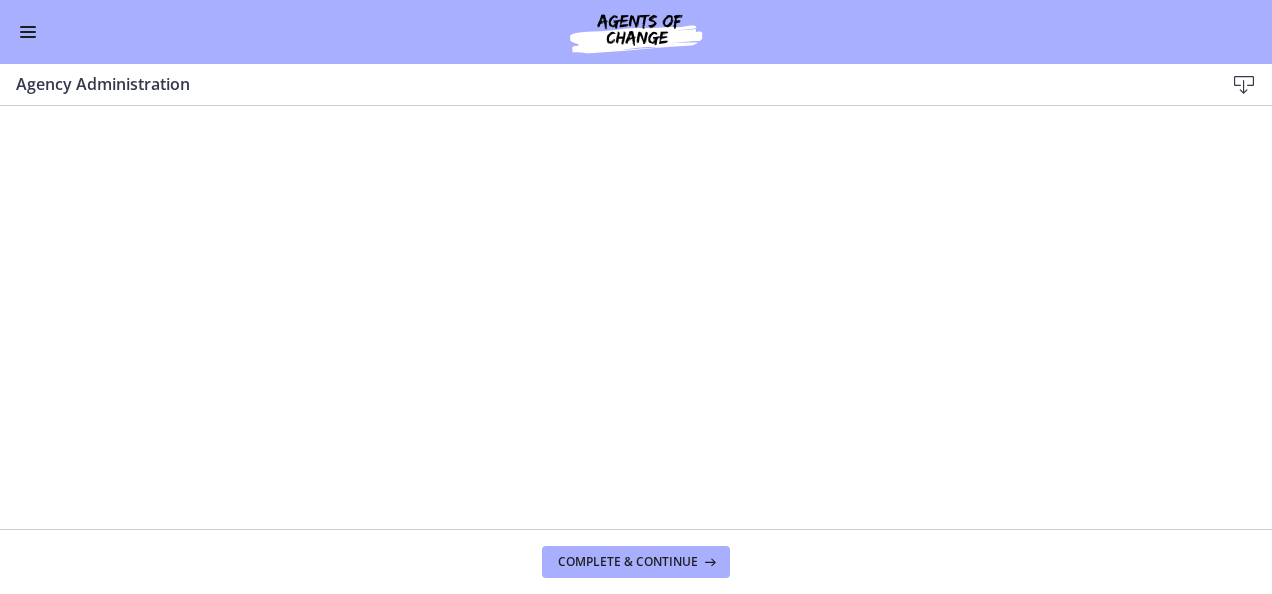 click at bounding box center (28, 37) 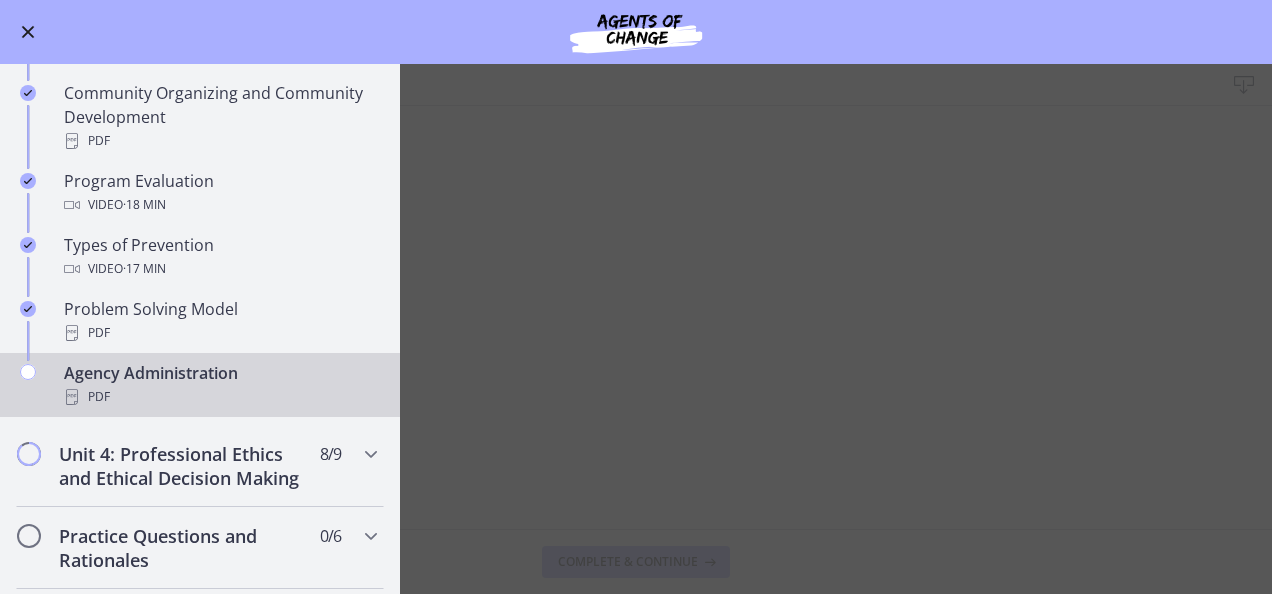 scroll, scrollTop: 1154, scrollLeft: 0, axis: vertical 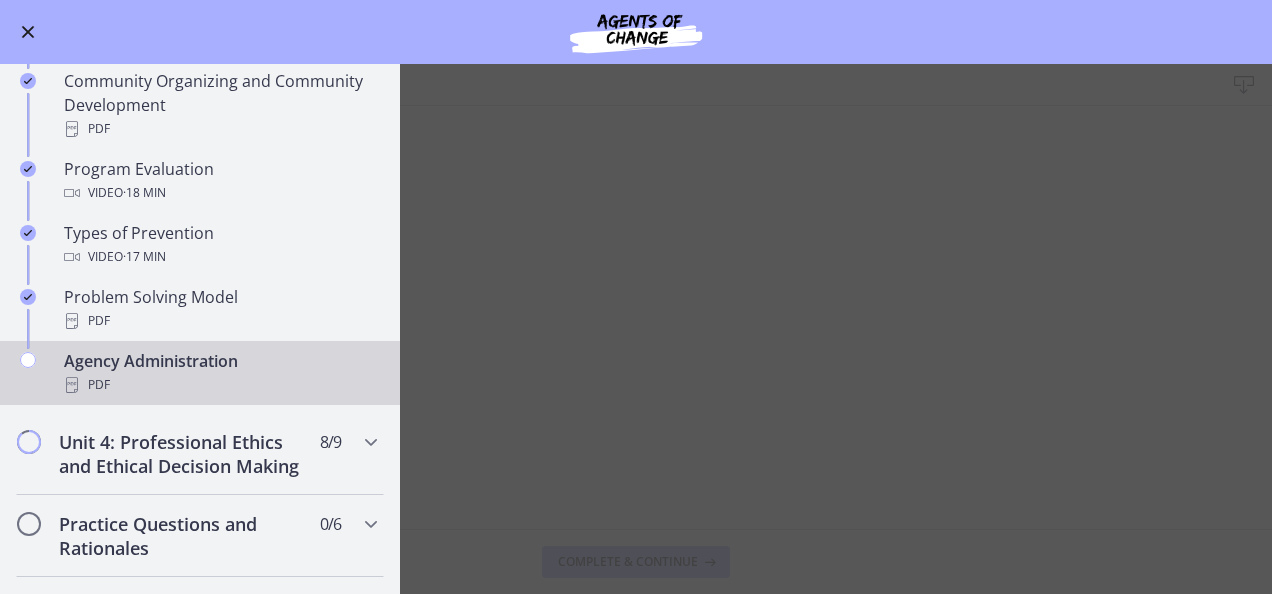 click on "Agency Administration
Download
Enable fullscreen
Complete & continue" at bounding box center (636, 329) 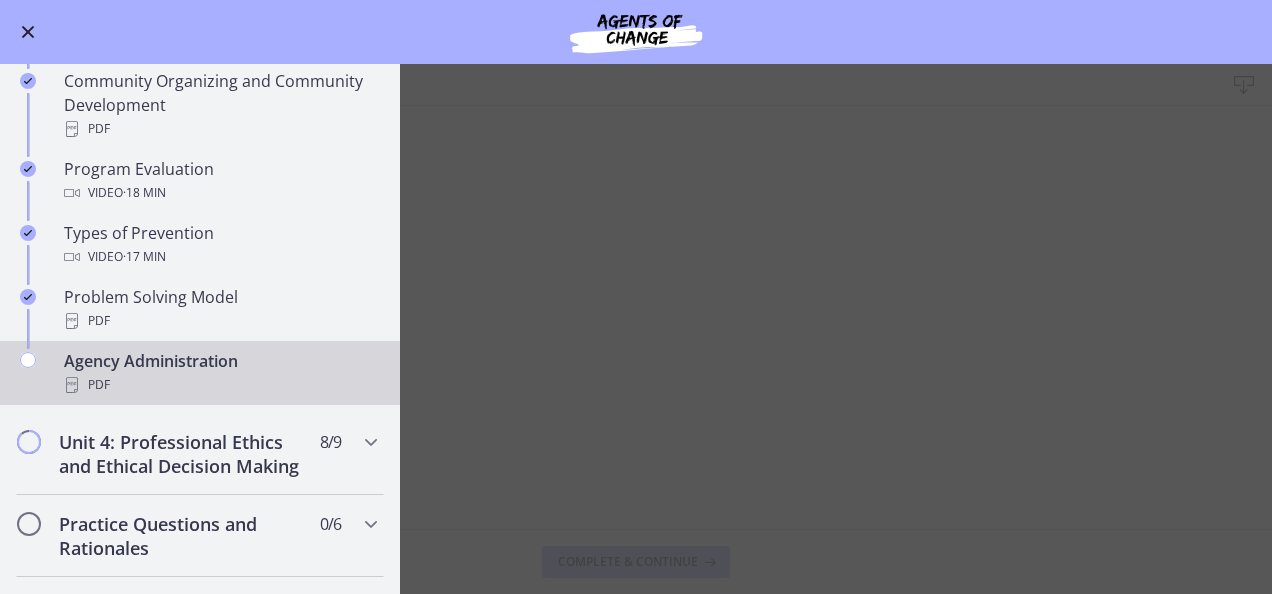 click at bounding box center (28, 360) 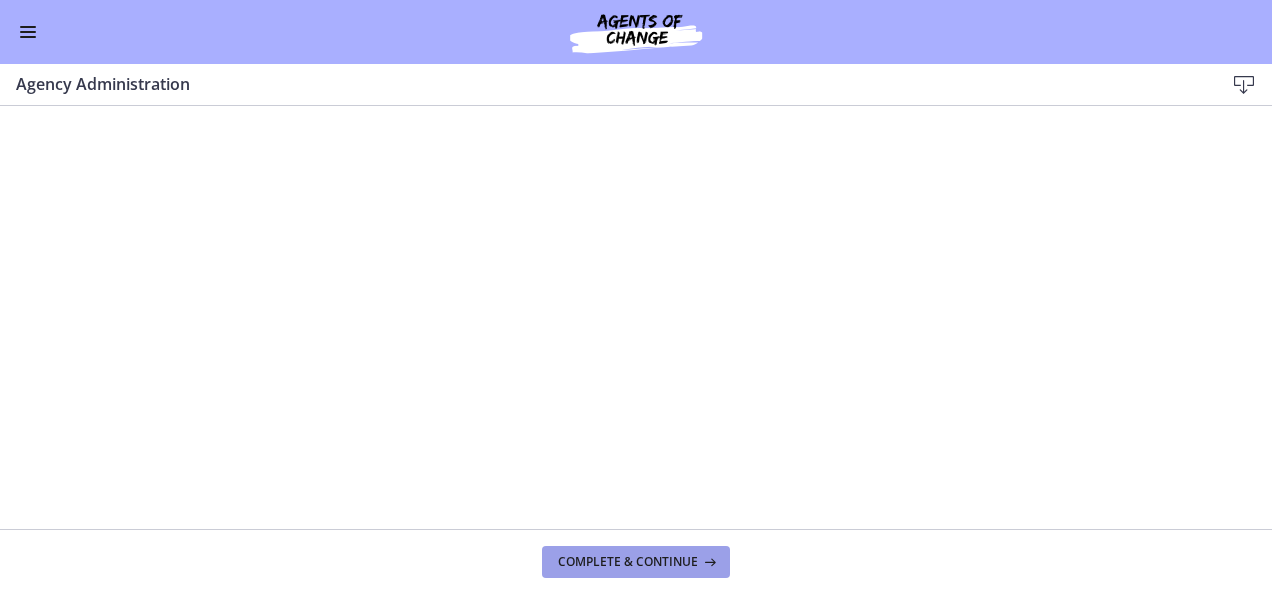 click on "Complete & continue" at bounding box center [628, 562] 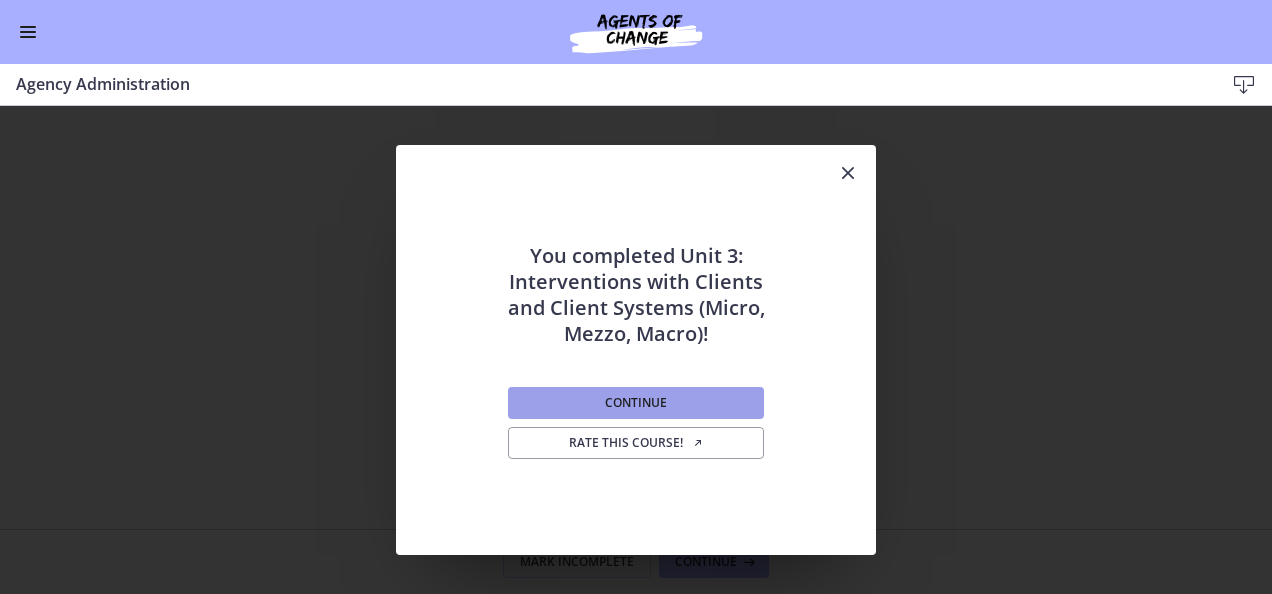 click on "Continue" at bounding box center [636, 403] 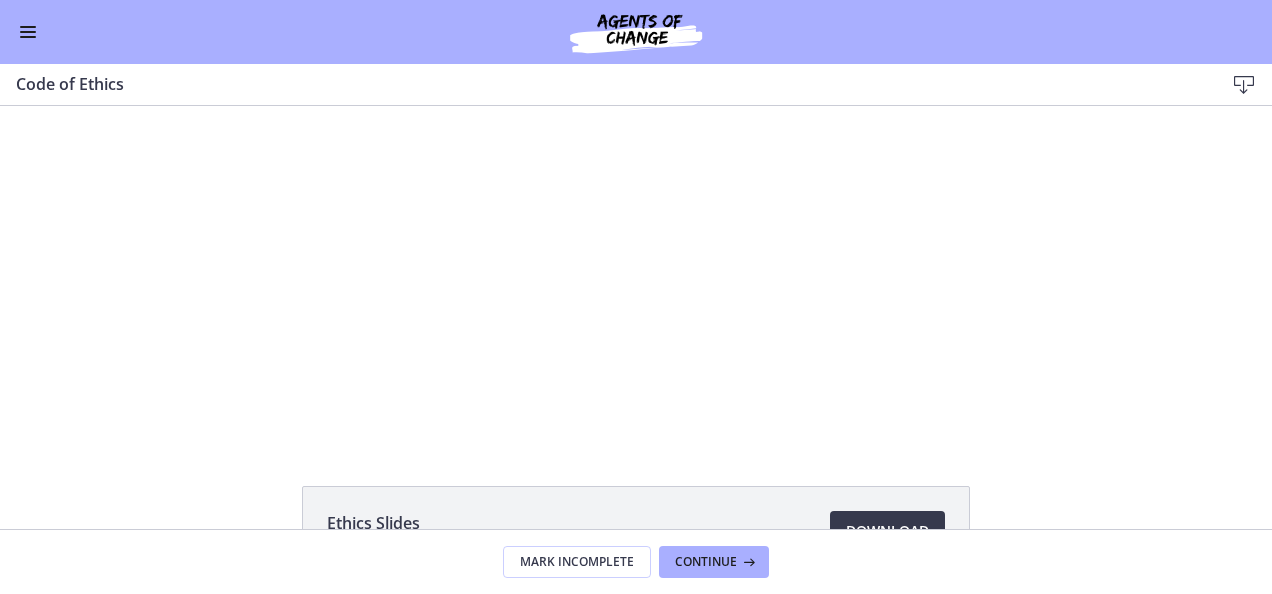 scroll, scrollTop: 0, scrollLeft: 0, axis: both 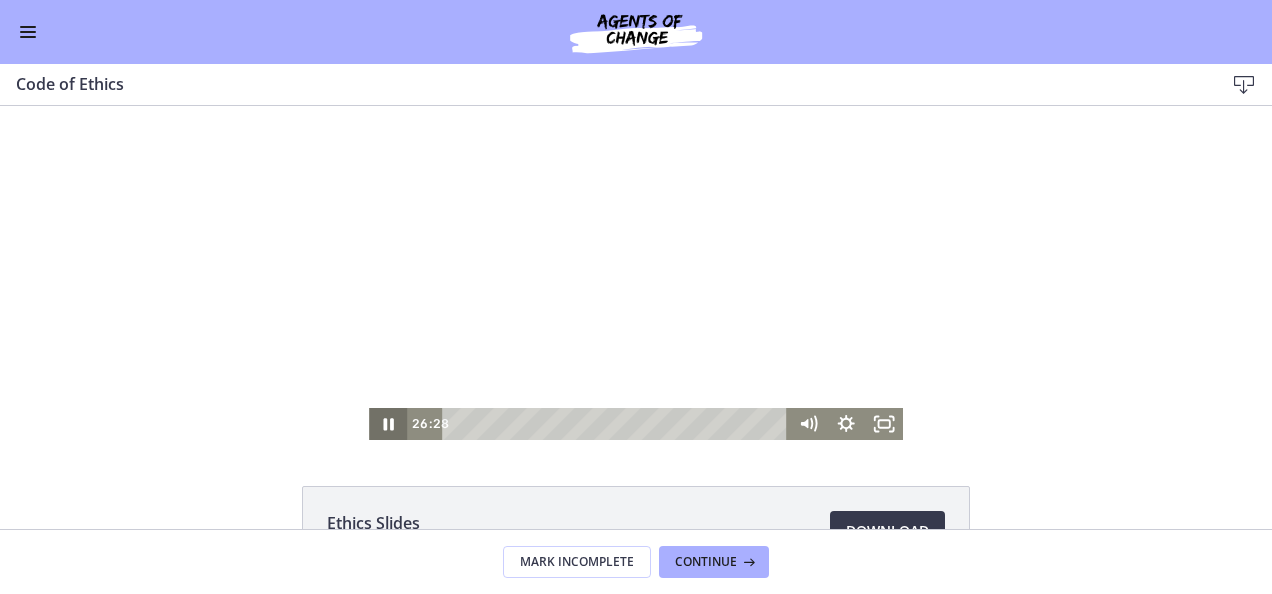 click 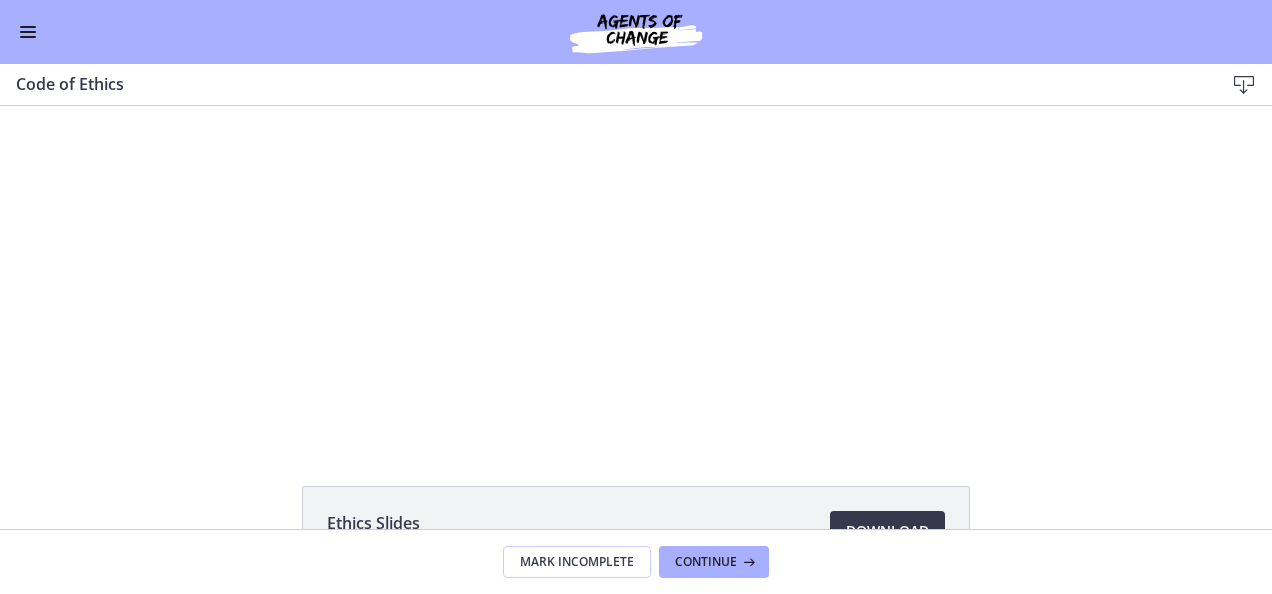 click at bounding box center [28, 32] 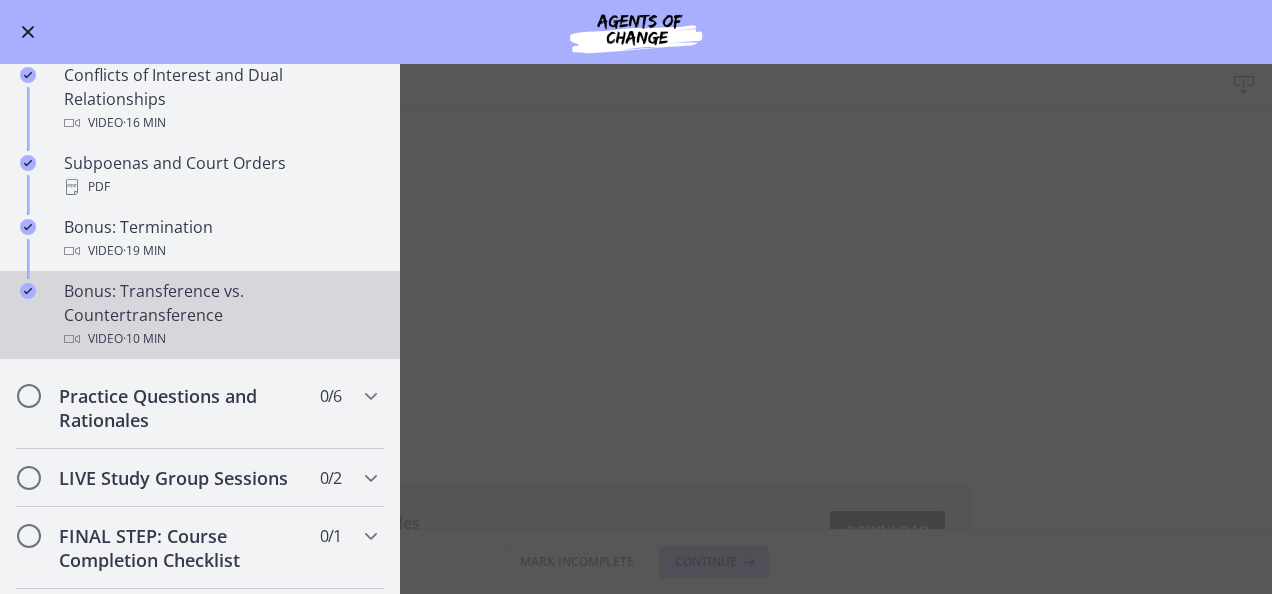 click on "Bonus: Transference vs. Countertransference
Video
·  10 min" at bounding box center (220, 315) 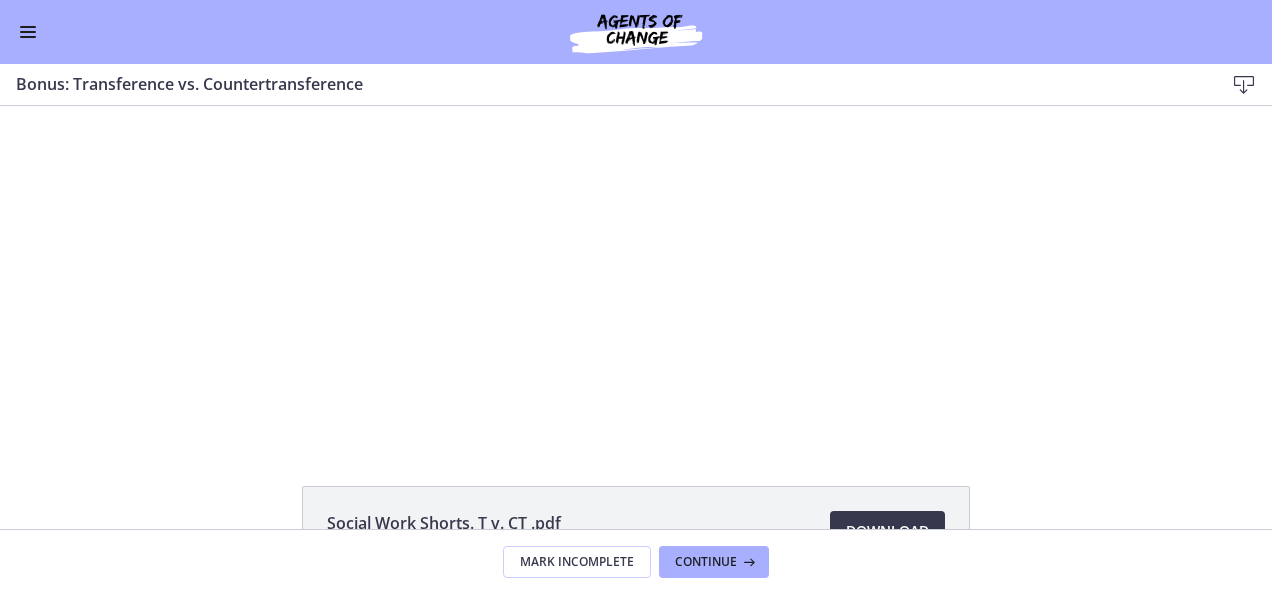 scroll, scrollTop: 0, scrollLeft: 0, axis: both 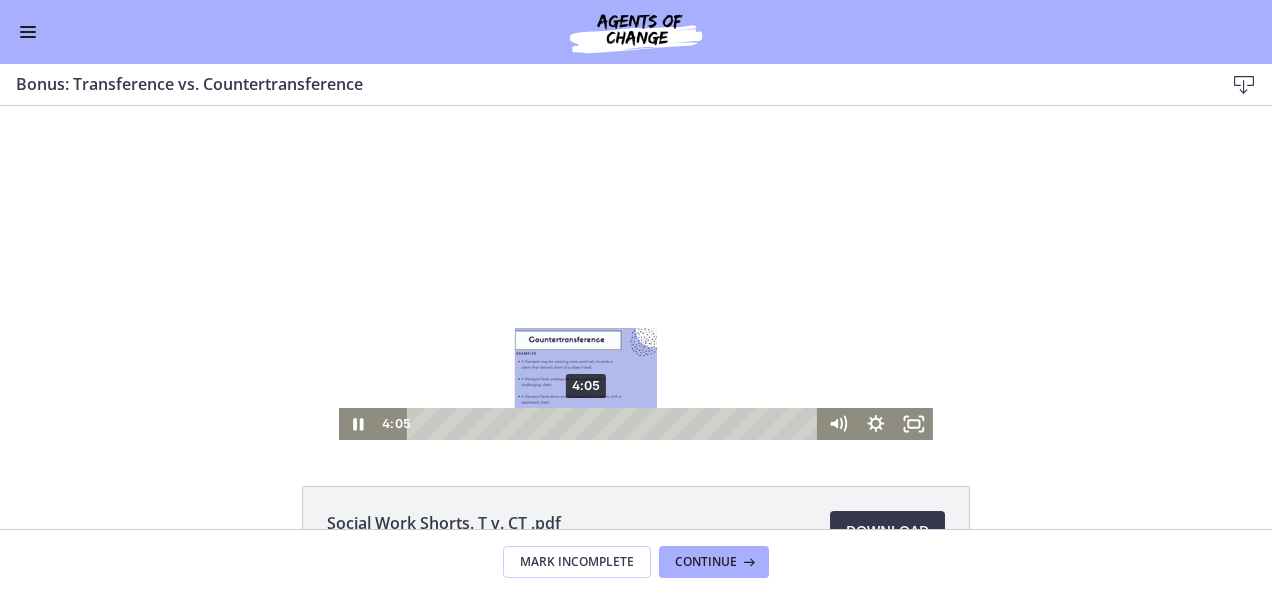 drag, startPoint x: 796, startPoint y: 420, endPoint x: 576, endPoint y: 421, distance: 220.00227 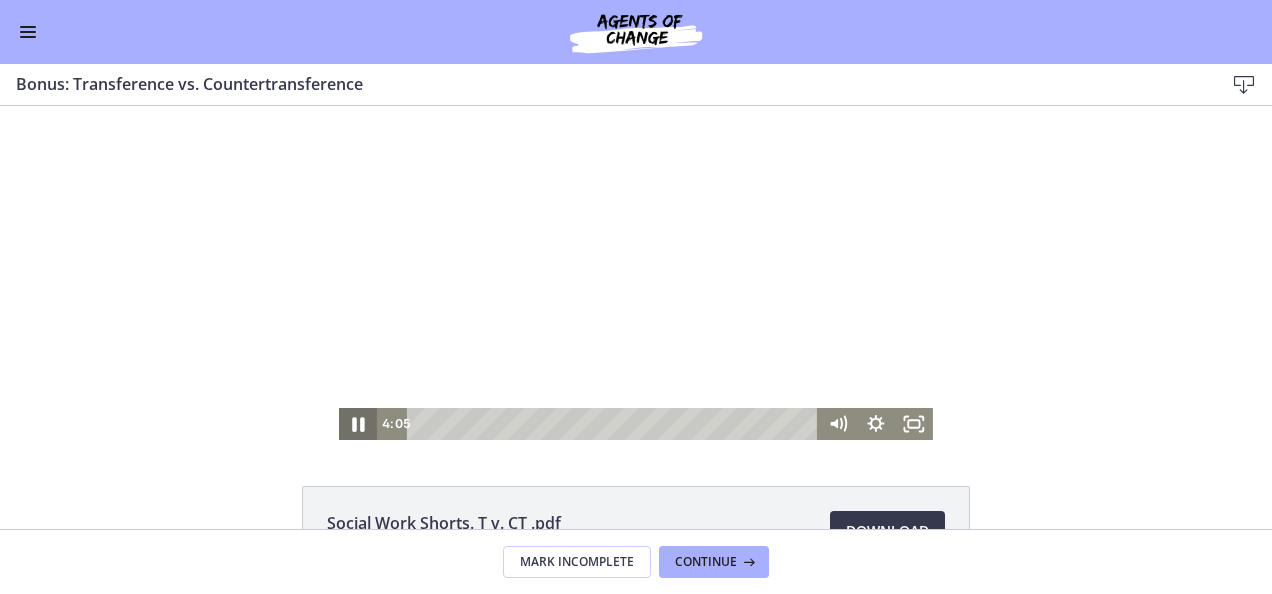 click 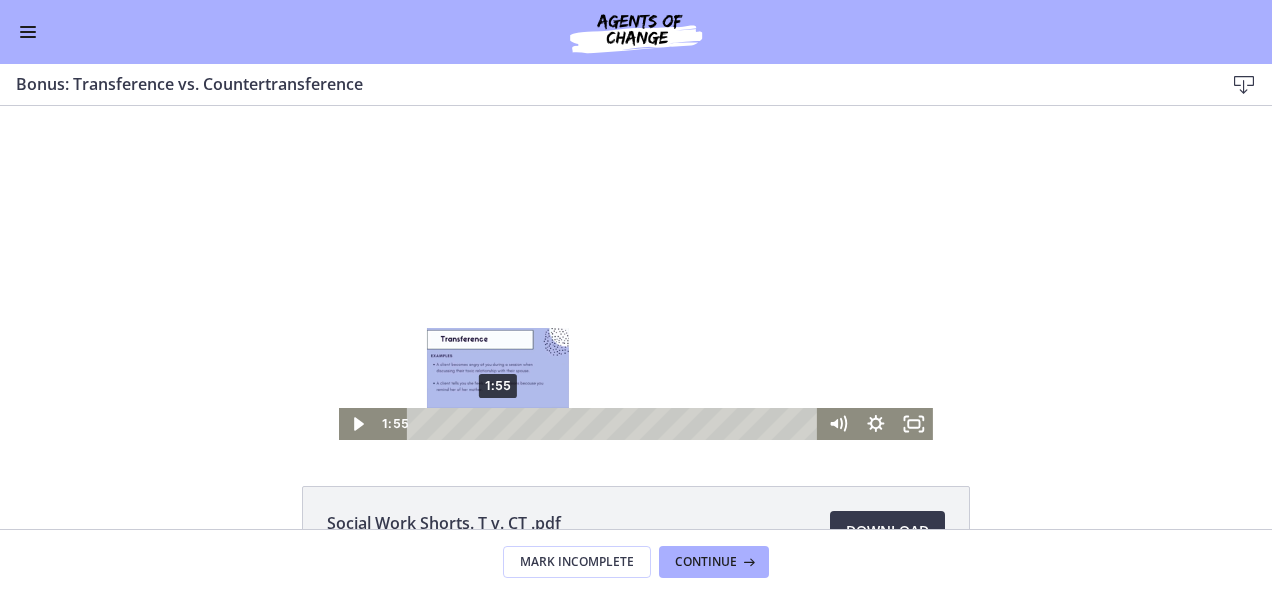 drag, startPoint x: 578, startPoint y: 420, endPoint x: 479, endPoint y: 422, distance: 99.0202 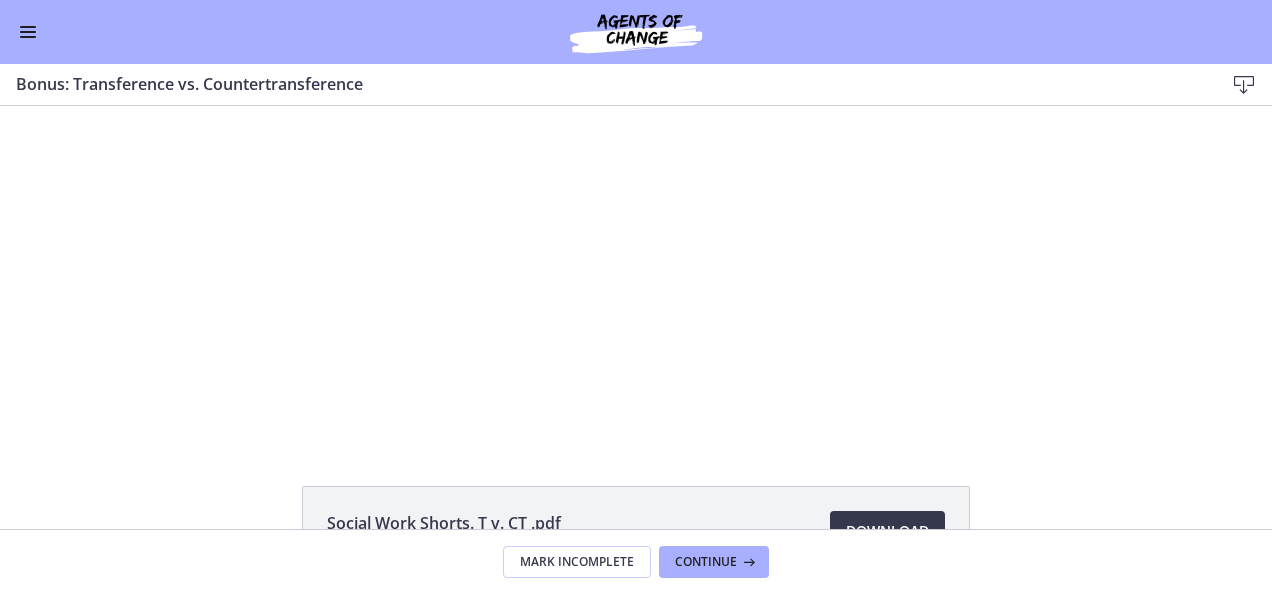 click at bounding box center [636, 273] 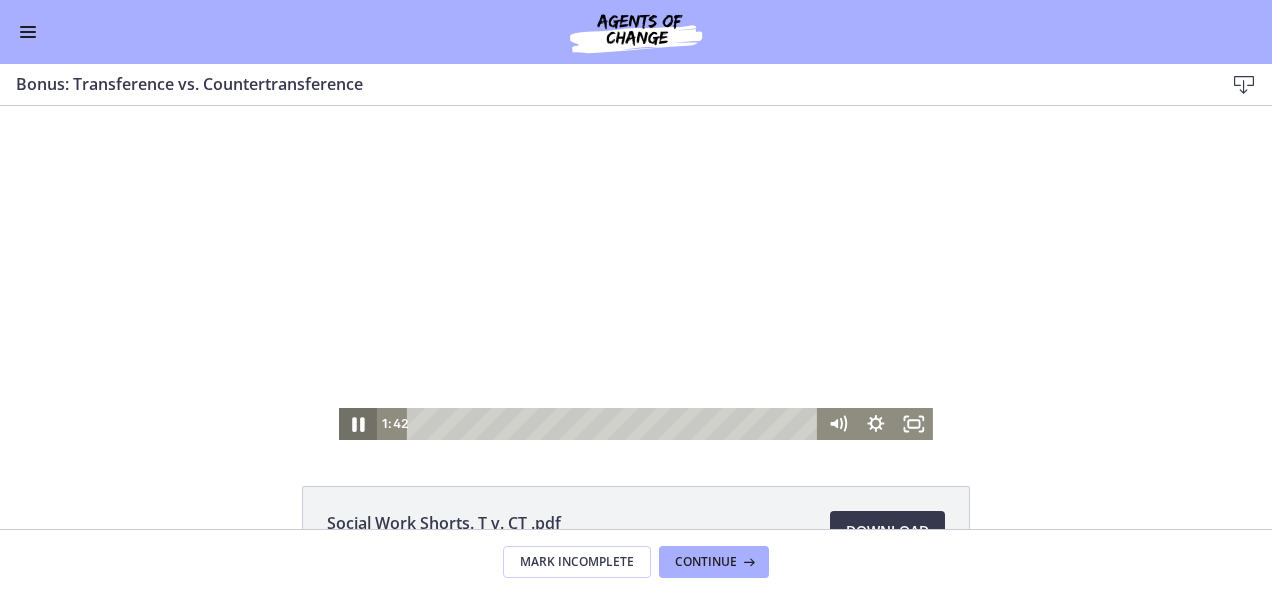 click 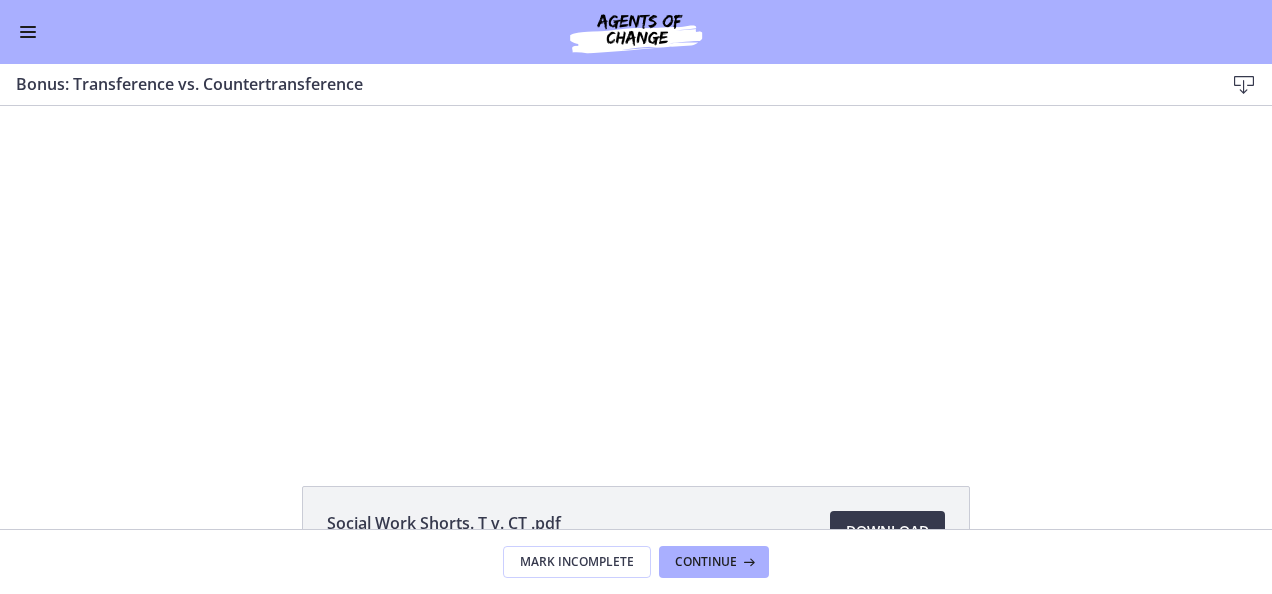 click at bounding box center (28, 37) 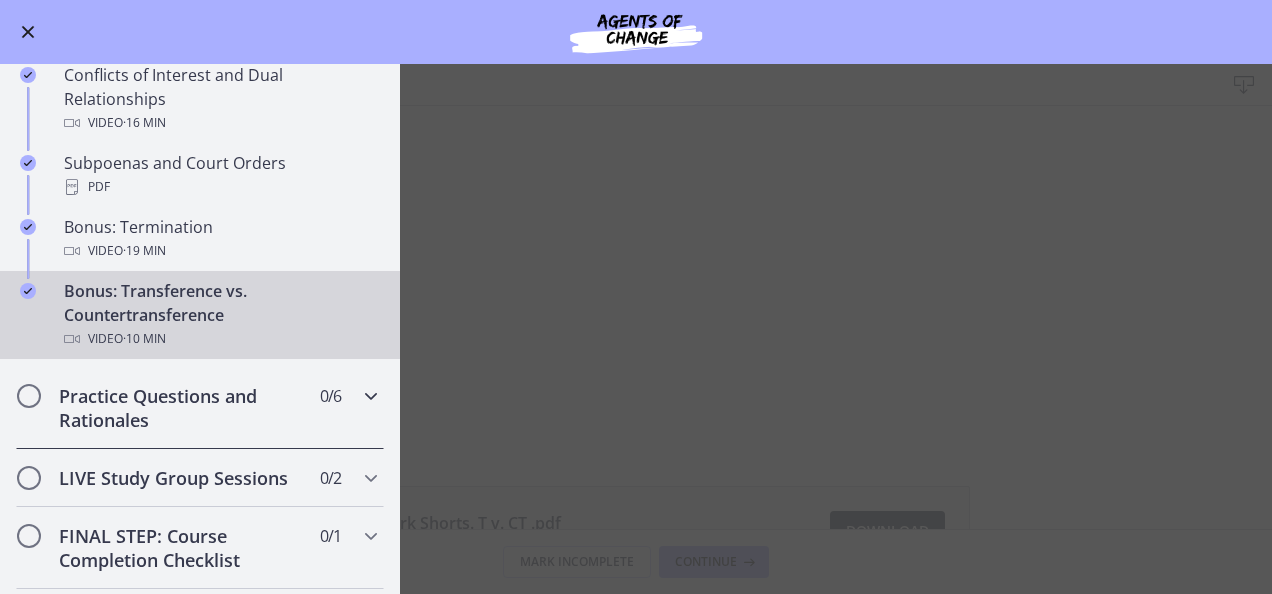 click on "Practice Questions and Rationales" at bounding box center [181, 408] 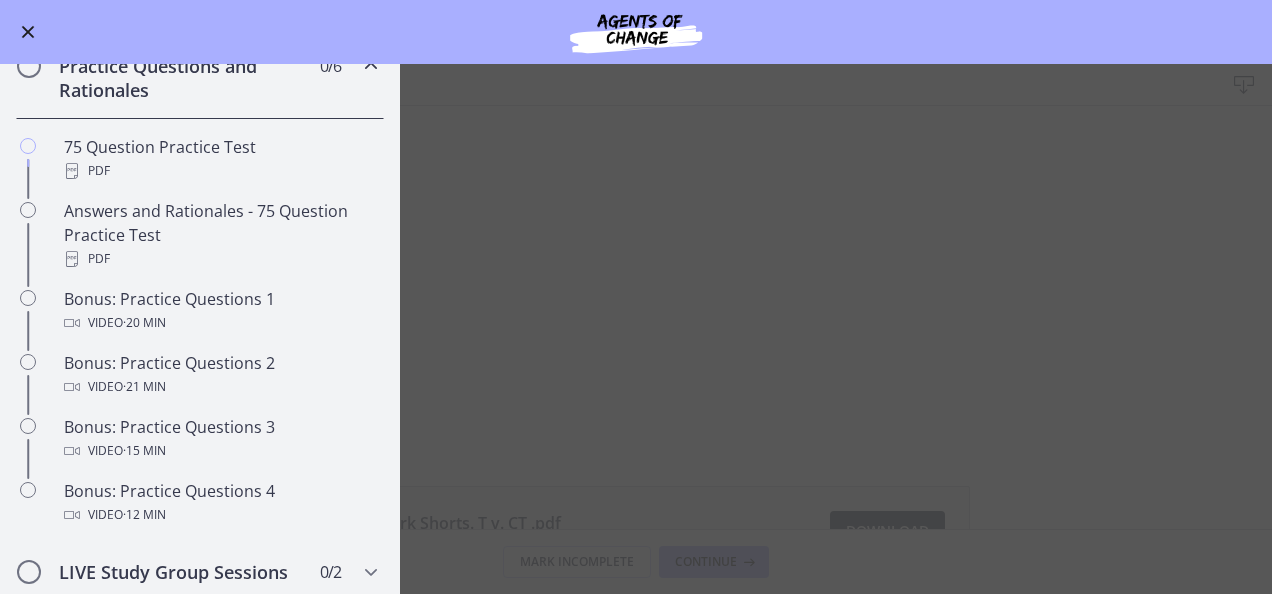 scroll, scrollTop: 831, scrollLeft: 0, axis: vertical 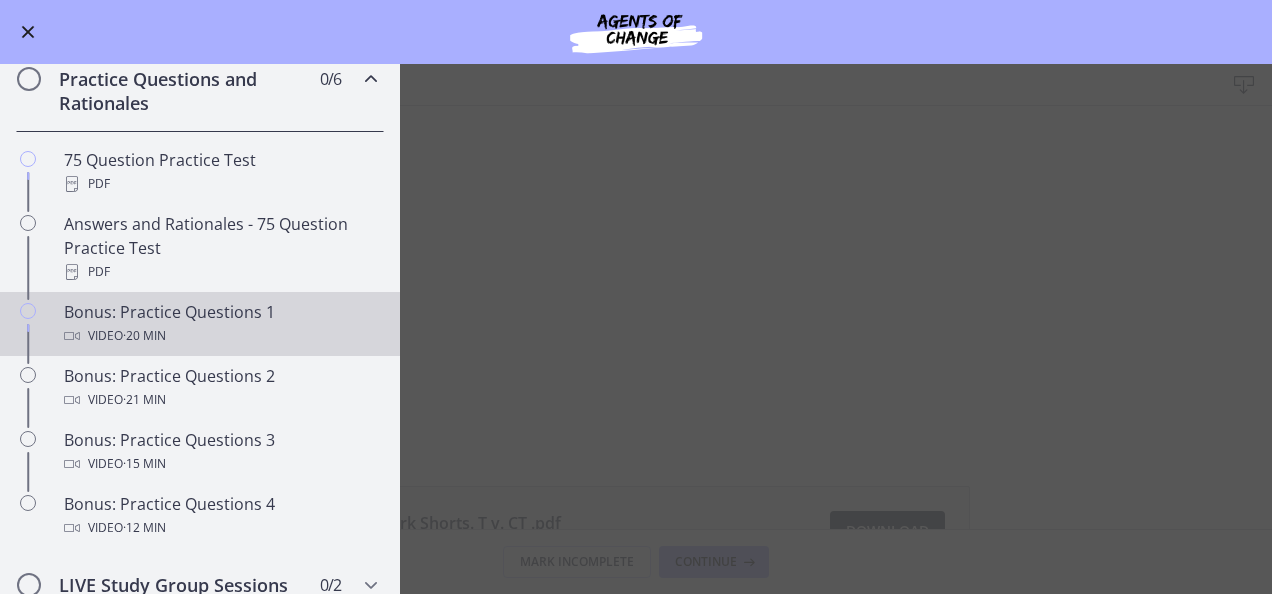 click on "·  20 min" at bounding box center (144, 336) 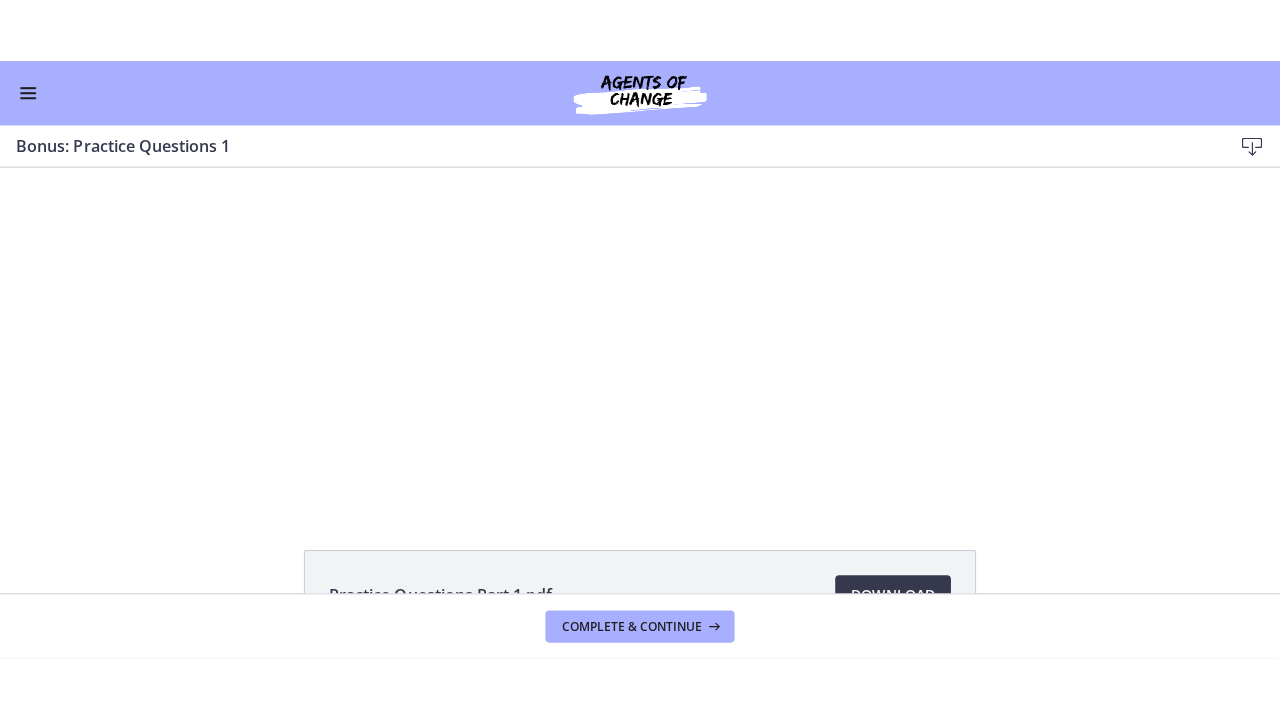 scroll, scrollTop: 0, scrollLeft: 0, axis: both 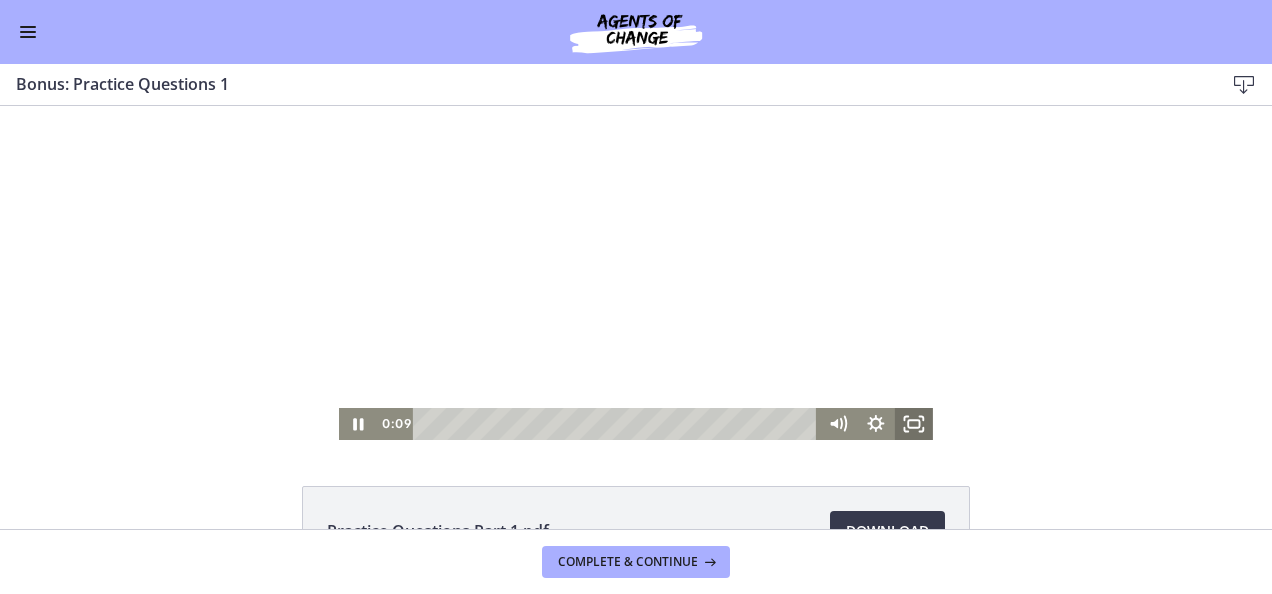 click 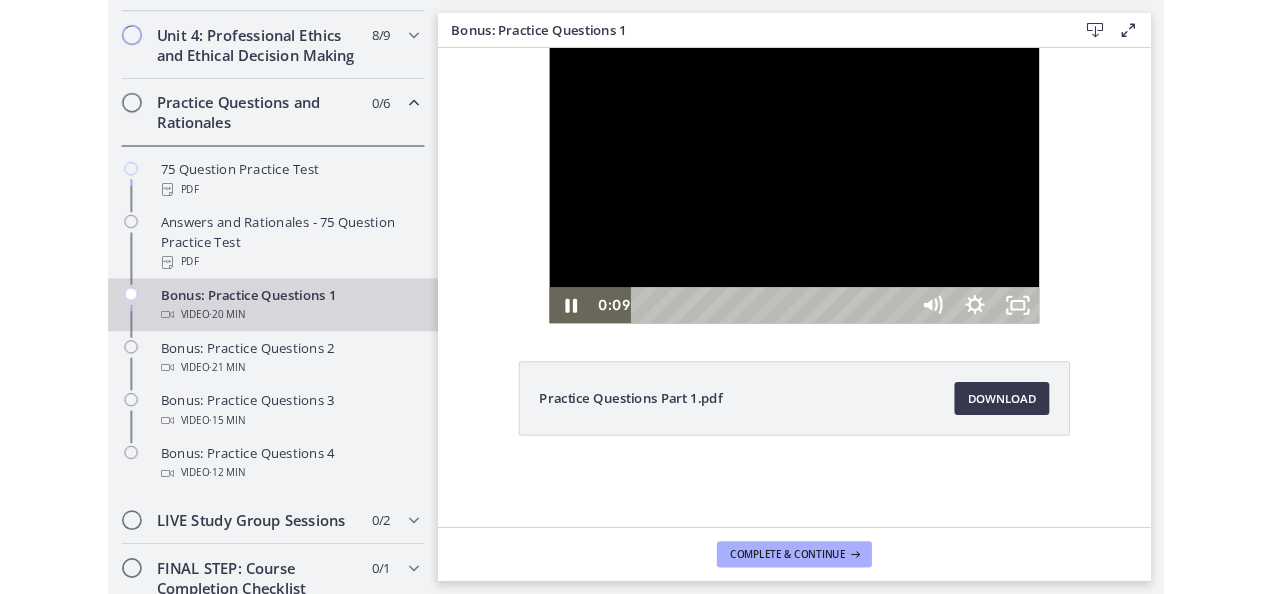 scroll, scrollTop: 836, scrollLeft: 0, axis: vertical 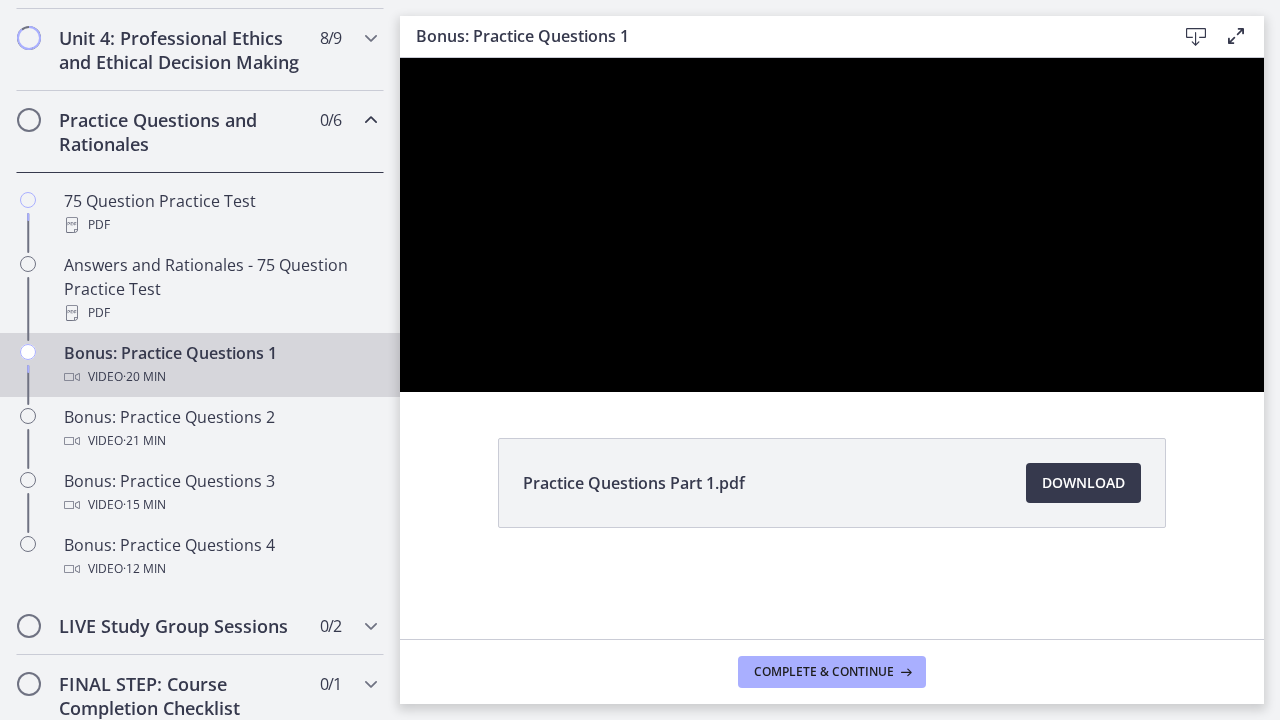 type 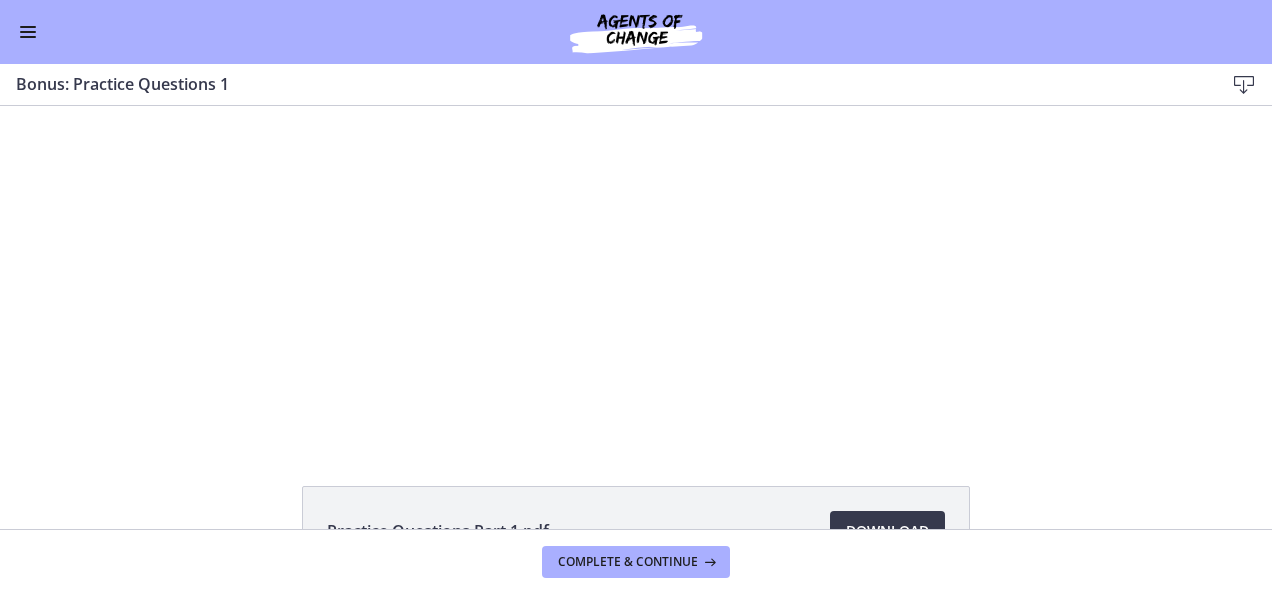 scroll, scrollTop: 832, scrollLeft: 0, axis: vertical 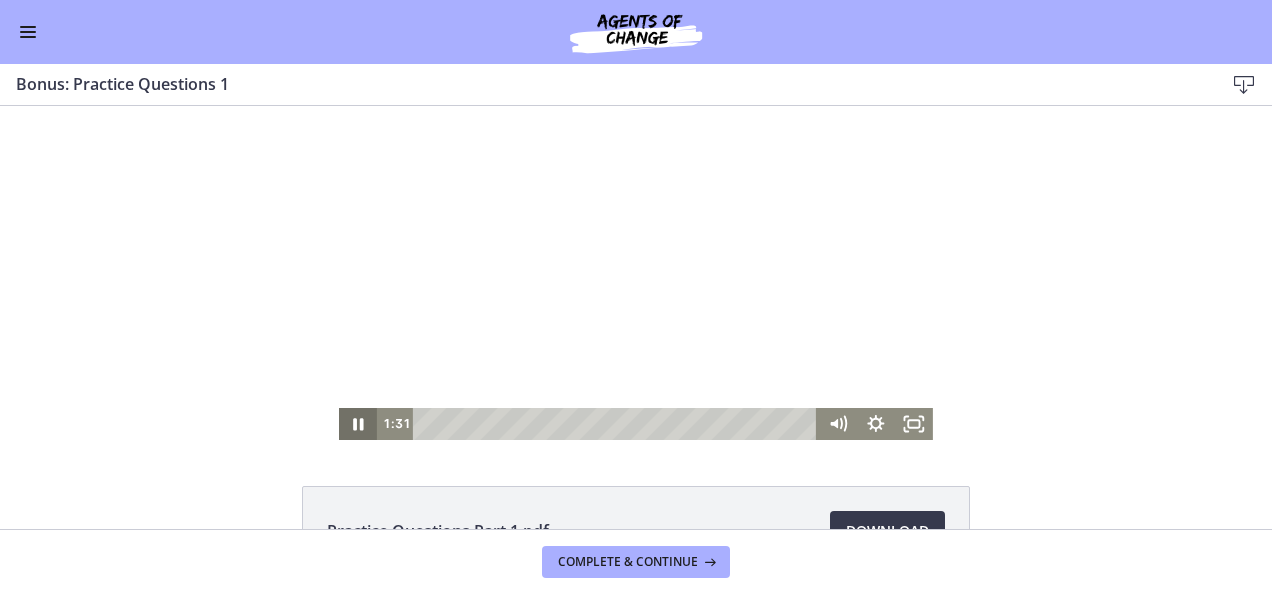 click 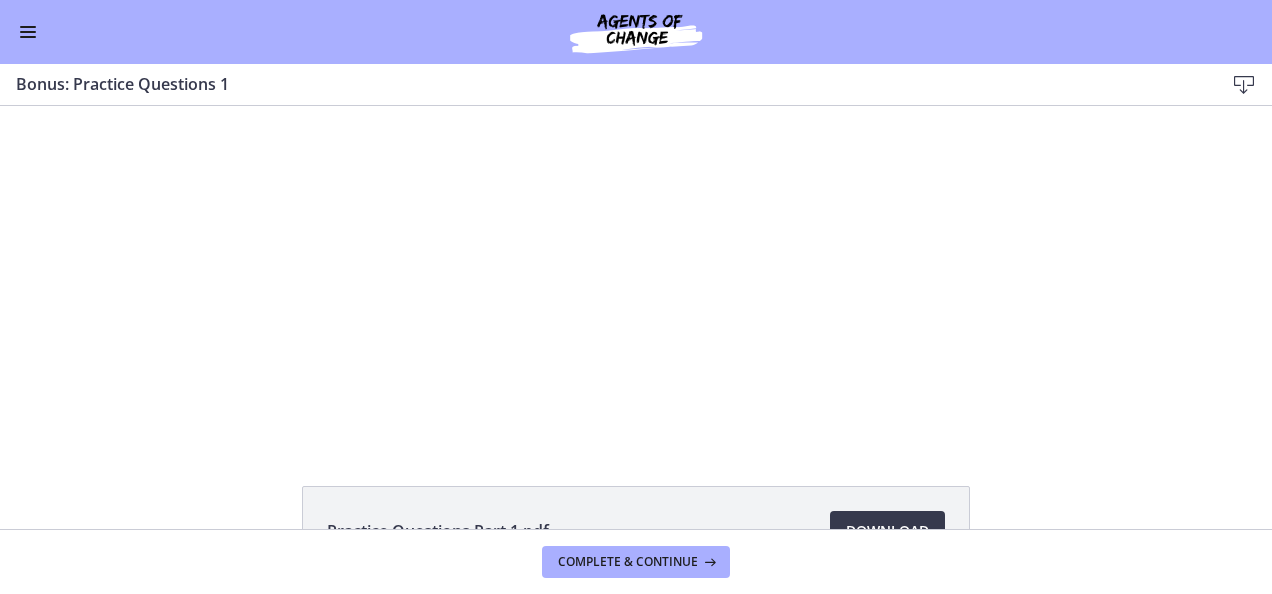 click at bounding box center [28, 32] 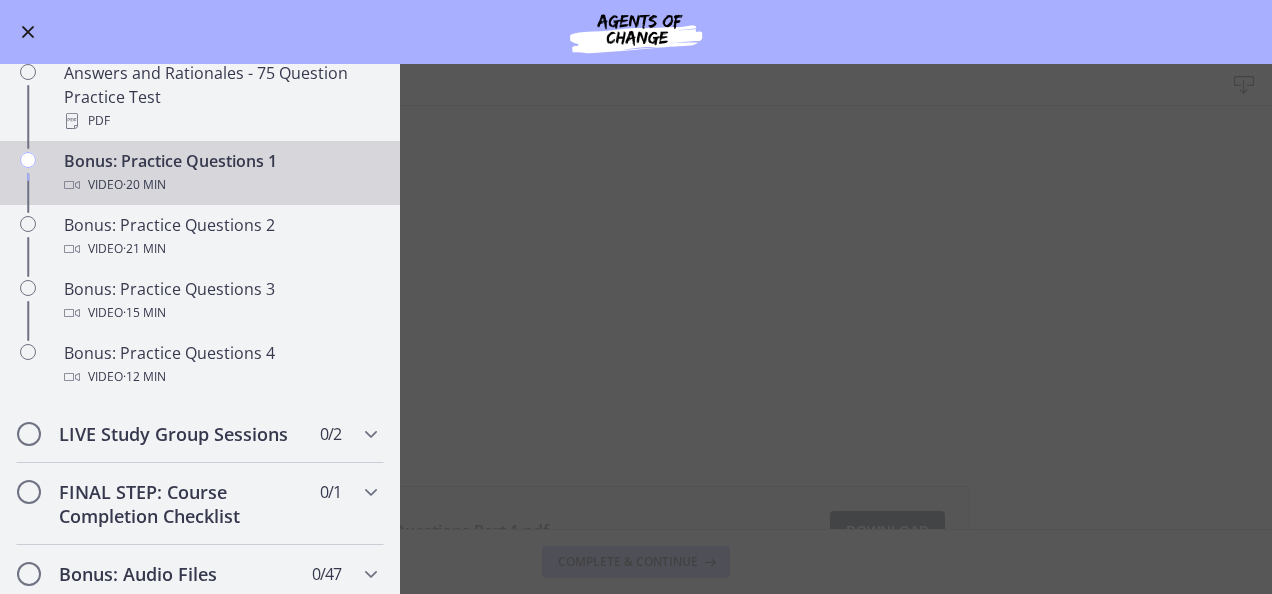 scroll, scrollTop: 1012, scrollLeft: 0, axis: vertical 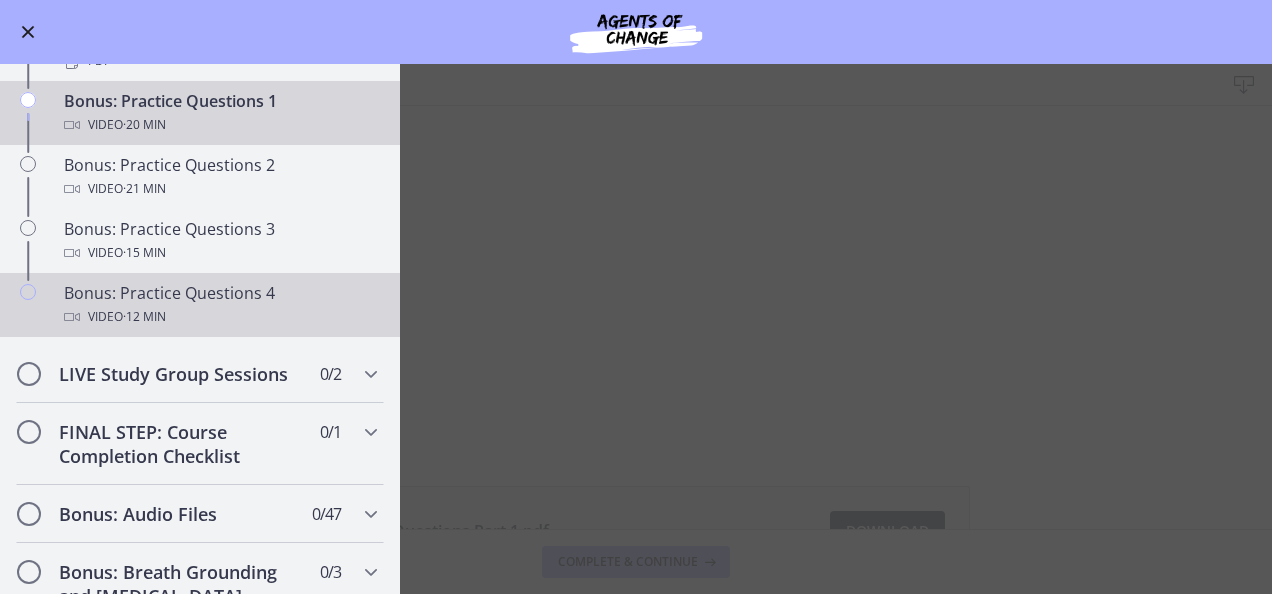 click on "Bonus: Practice Questions 4
Video
·  12 min" at bounding box center (220, 305) 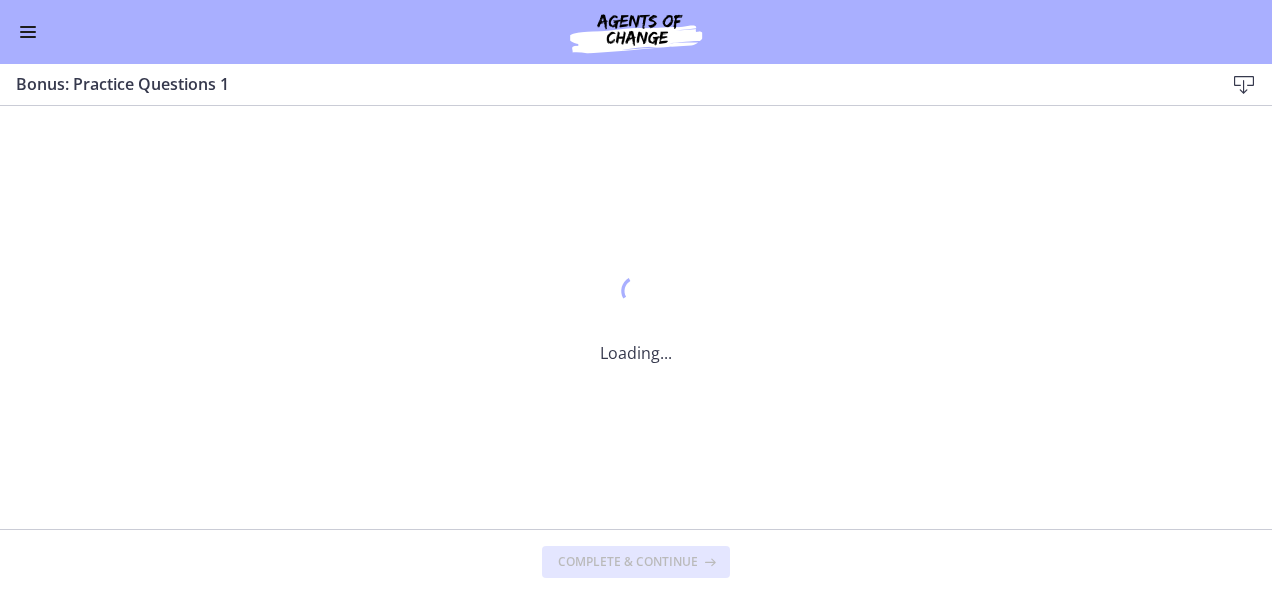 click on "Go to Dashboard
Go to Dashboard
Agents of Change - Social Work Test Prep
50%  complete
Search by lesson title
Getting Started: Studying for Success
13  /  13
Completed
Welcome to Agents of Change!
Text
Download the Agents of Change Mobile App!
Text
Quiz" at bounding box center [636, 329] 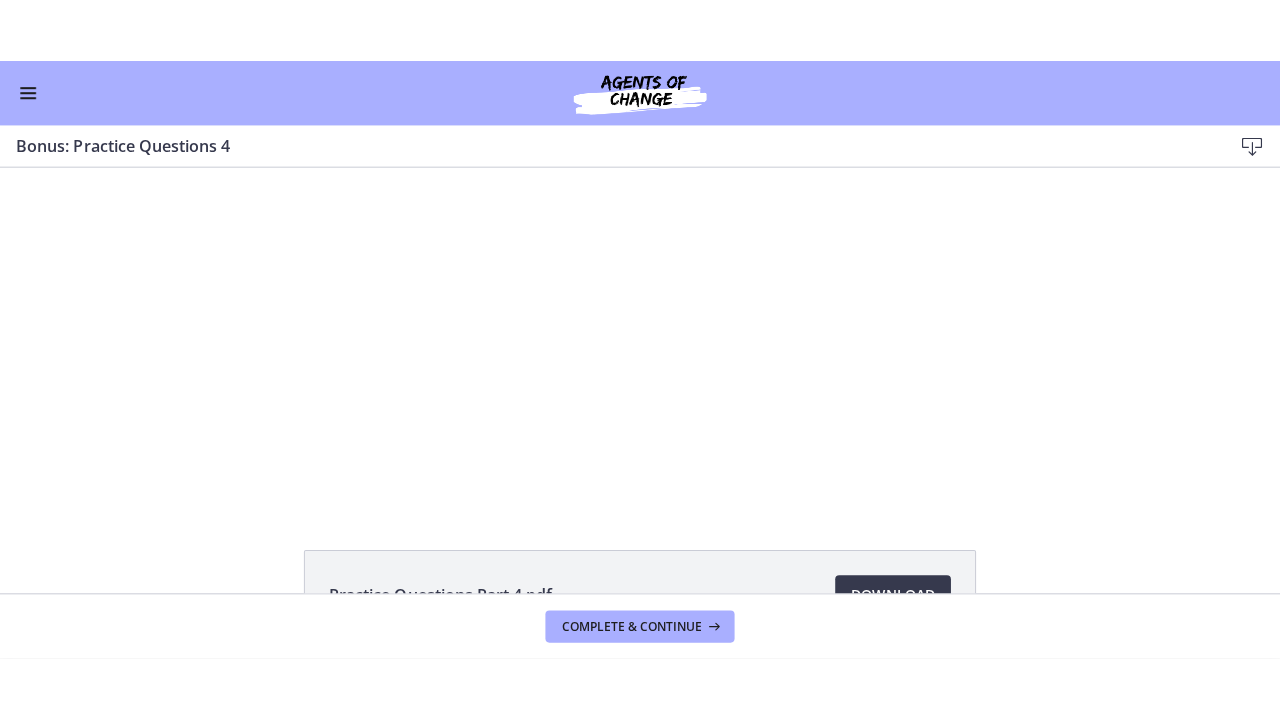 scroll, scrollTop: 0, scrollLeft: 0, axis: both 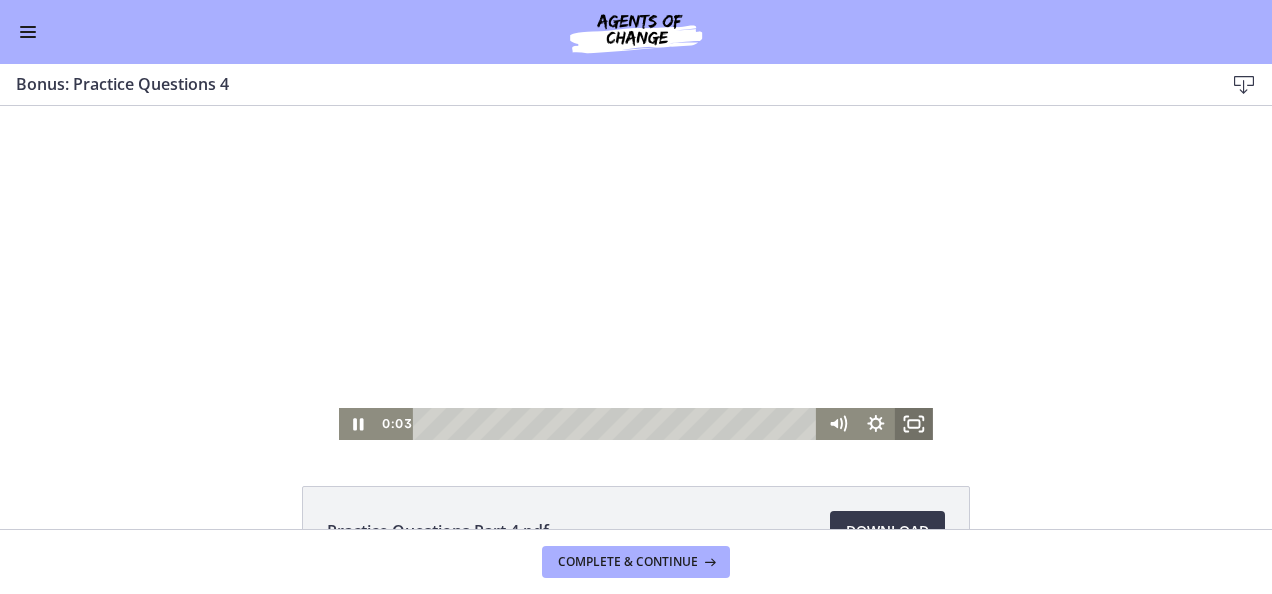 click 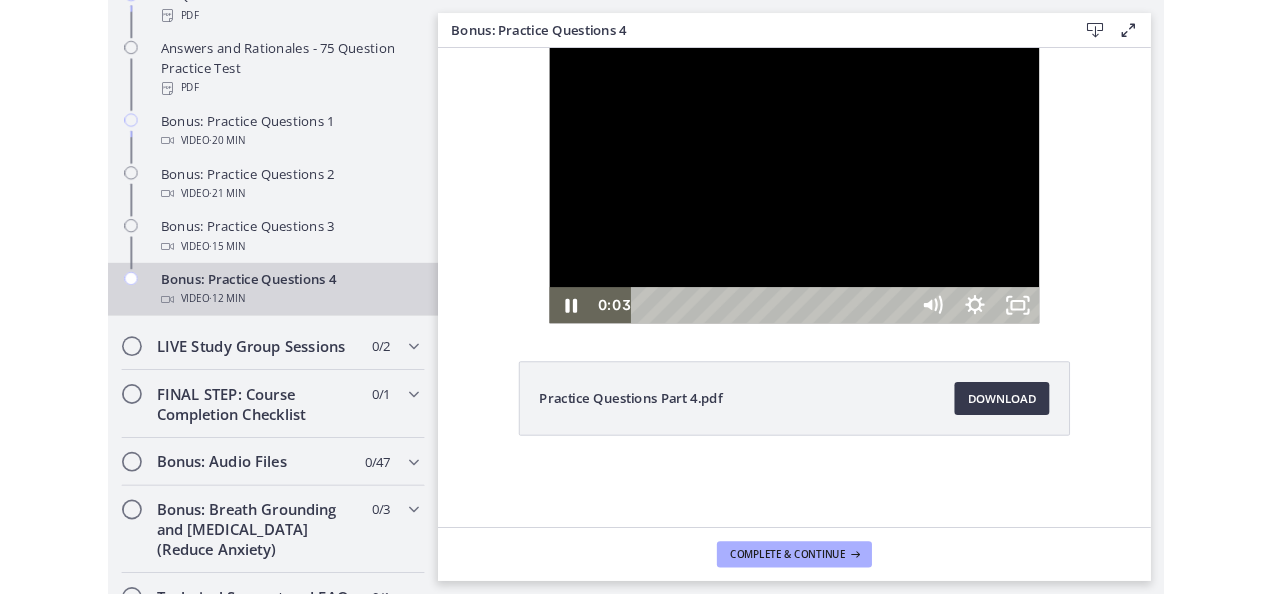 scroll, scrollTop: 1046, scrollLeft: 0, axis: vertical 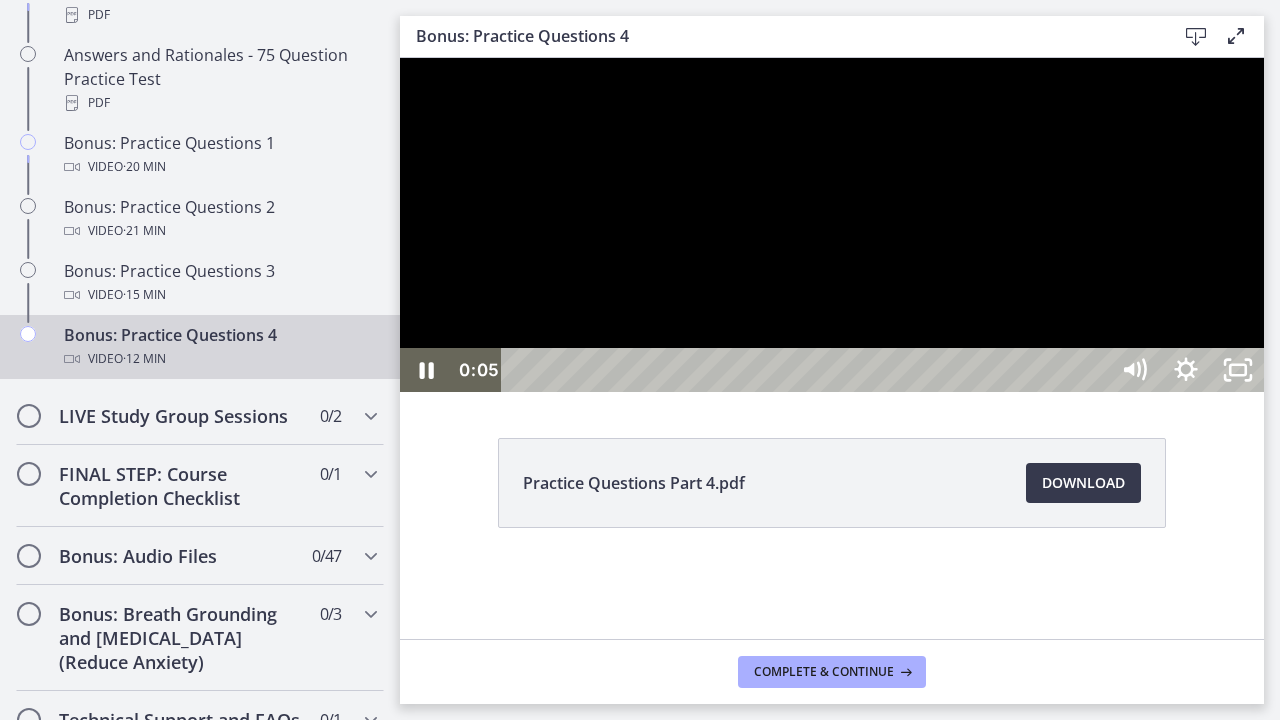 type 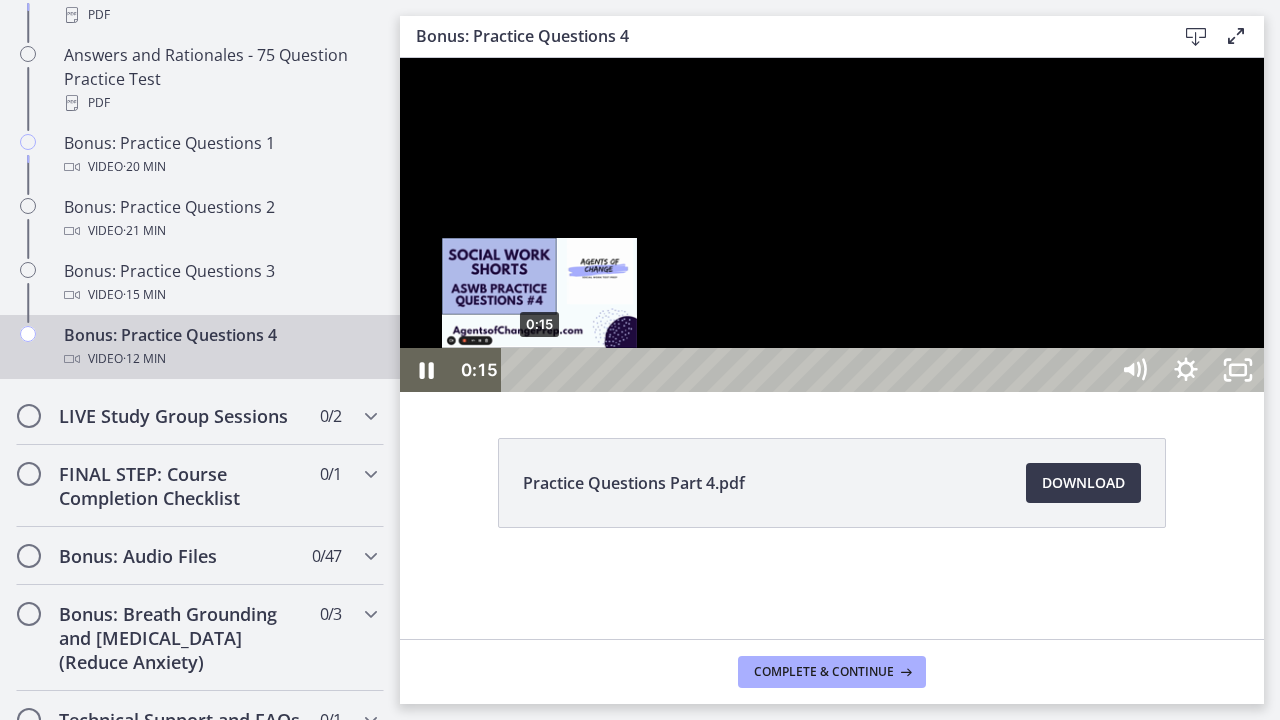 drag, startPoint x: 528, startPoint y: 754, endPoint x: 542, endPoint y: 754, distance: 14 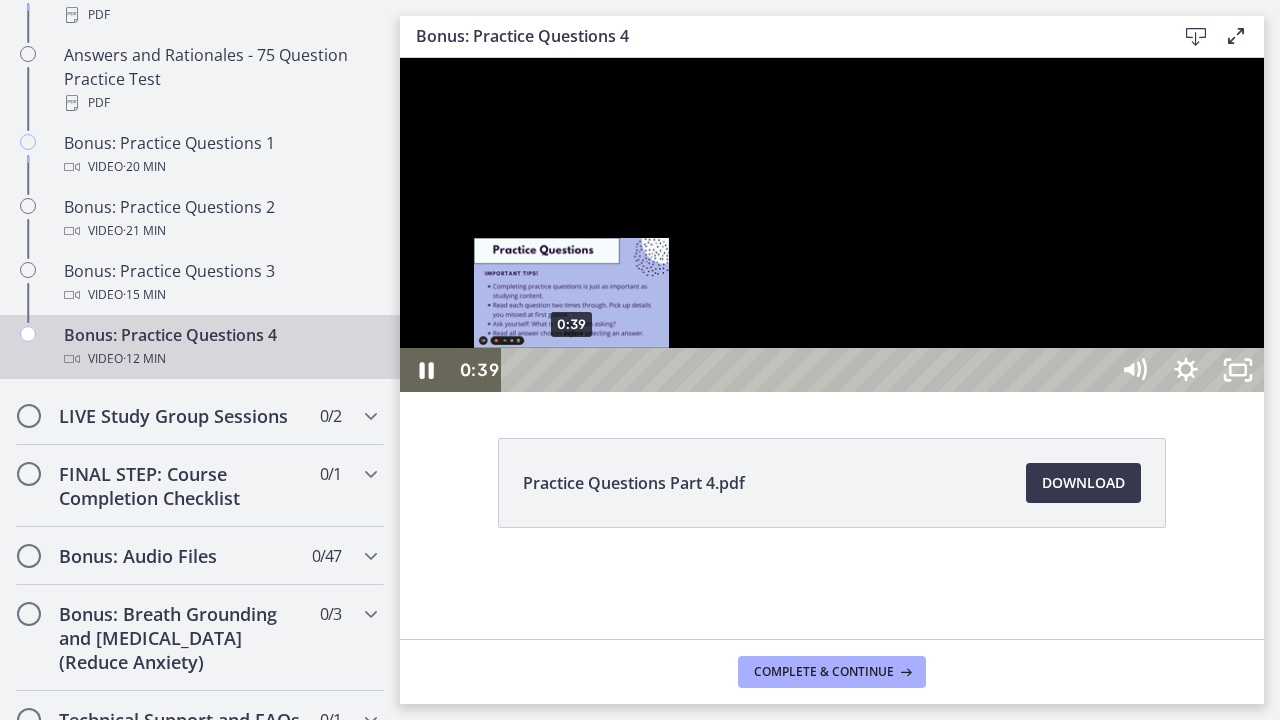 drag, startPoint x: 544, startPoint y: 754, endPoint x: 573, endPoint y: 754, distance: 29 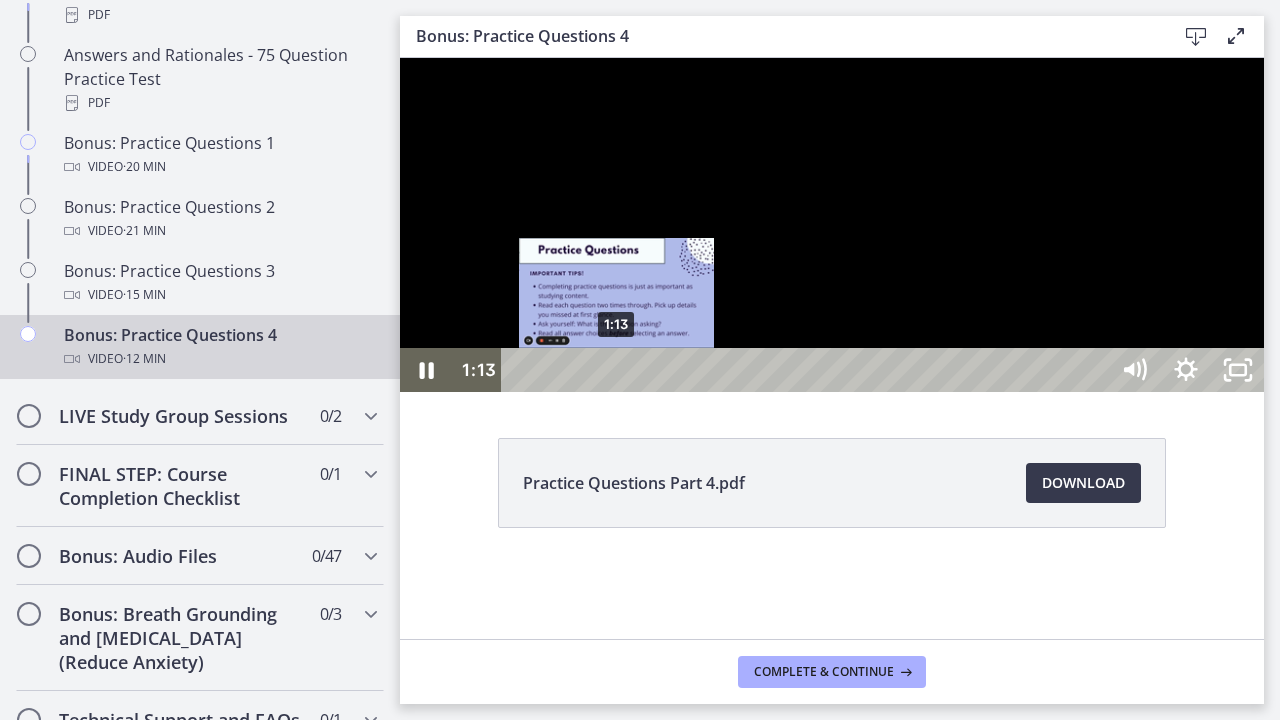 drag, startPoint x: 580, startPoint y: 754, endPoint x: 620, endPoint y: 752, distance: 40.04997 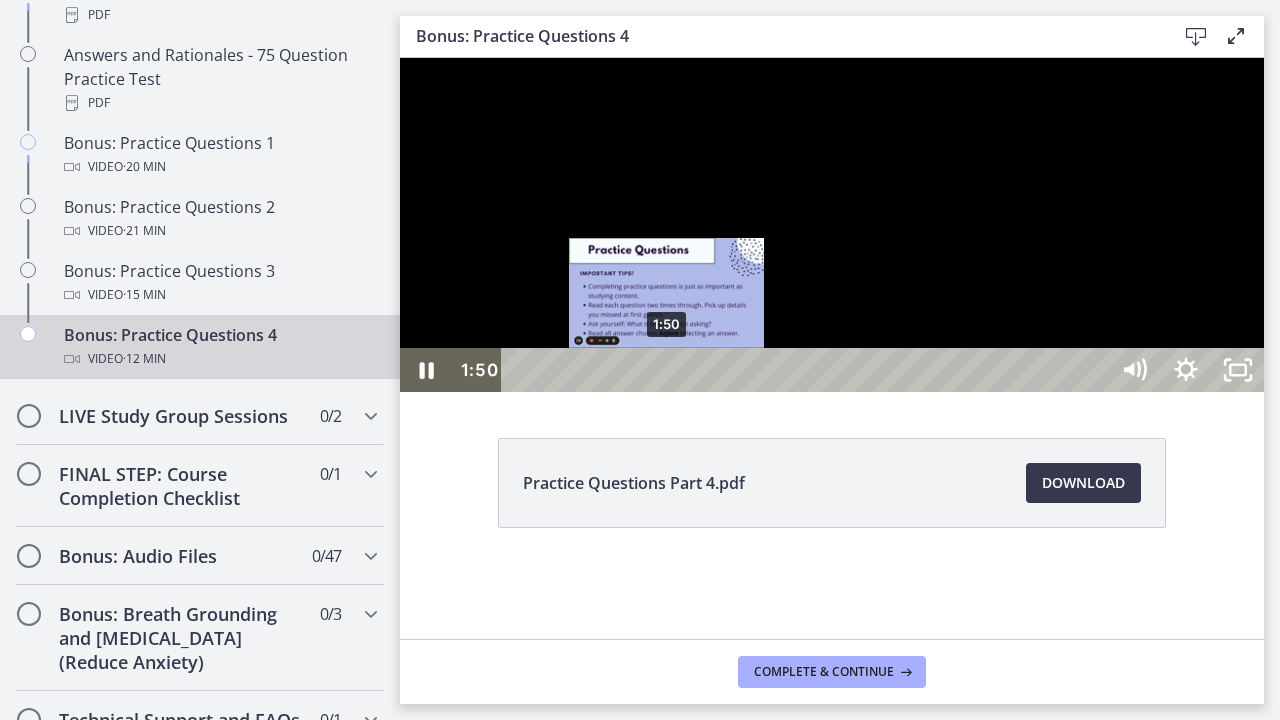 drag, startPoint x: 654, startPoint y: 753, endPoint x: 668, endPoint y: 752, distance: 14.035668 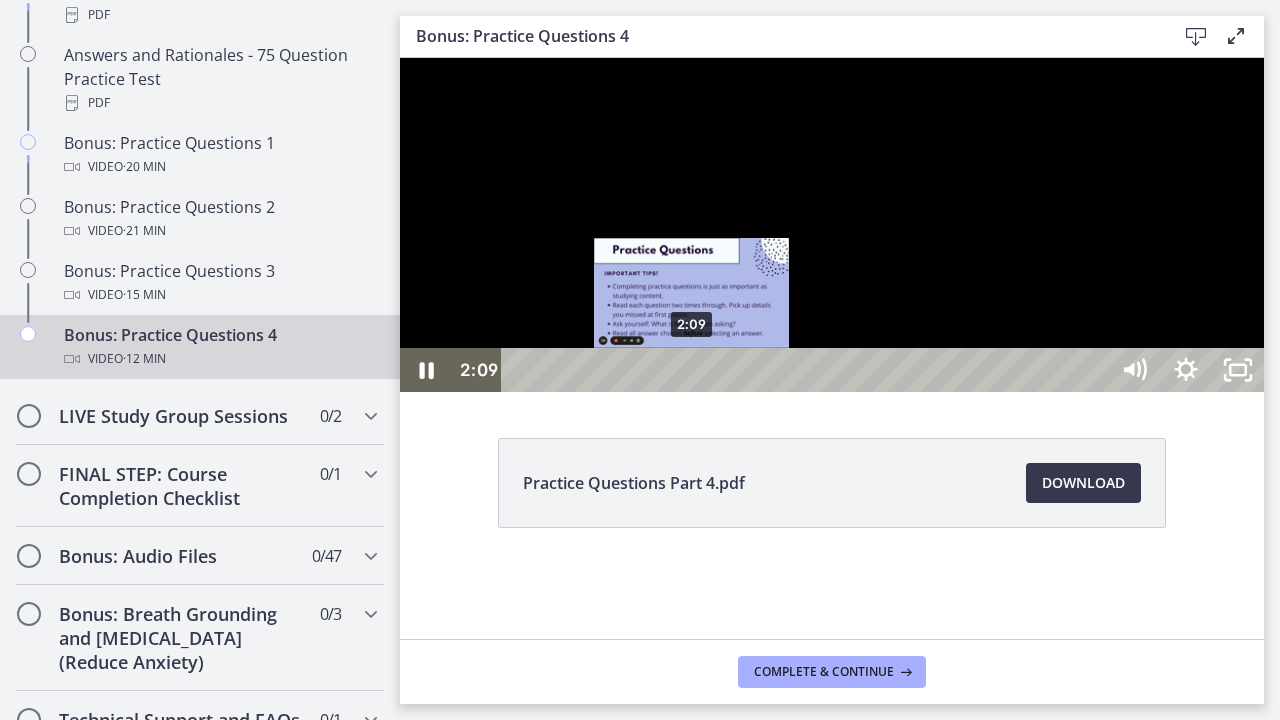 drag, startPoint x: 668, startPoint y: 752, endPoint x: 698, endPoint y: 750, distance: 30.066593 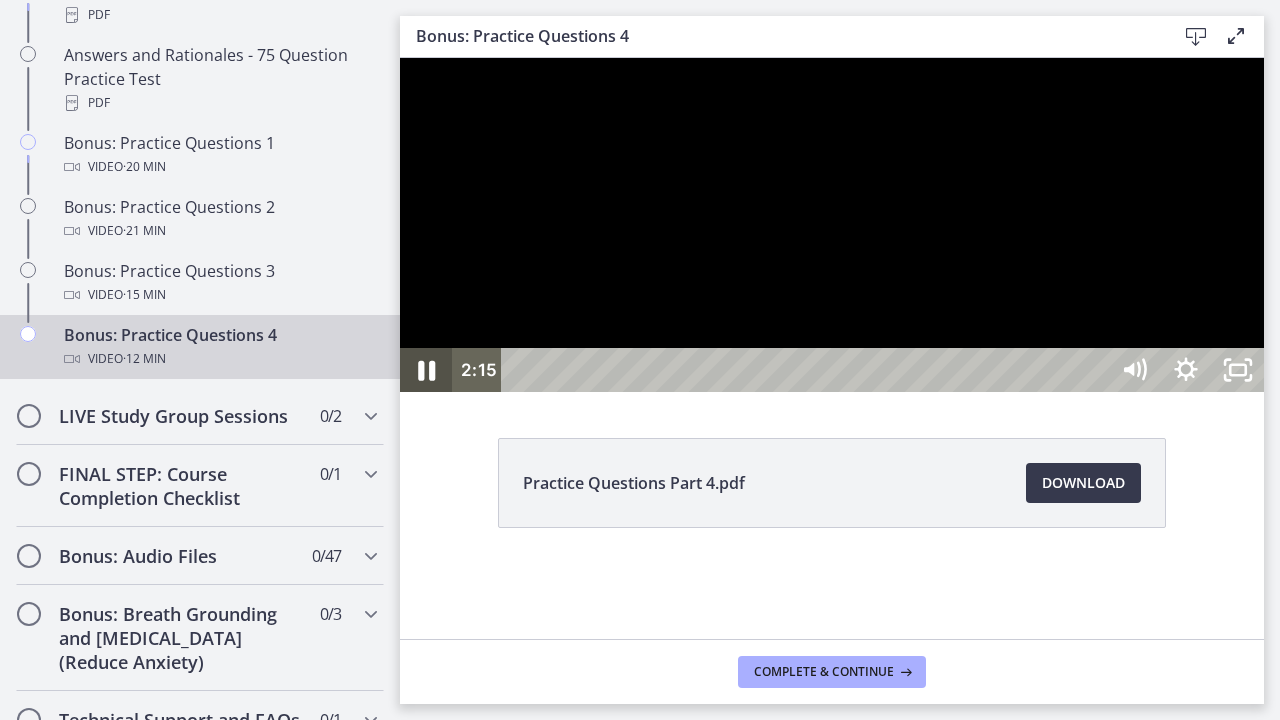 click 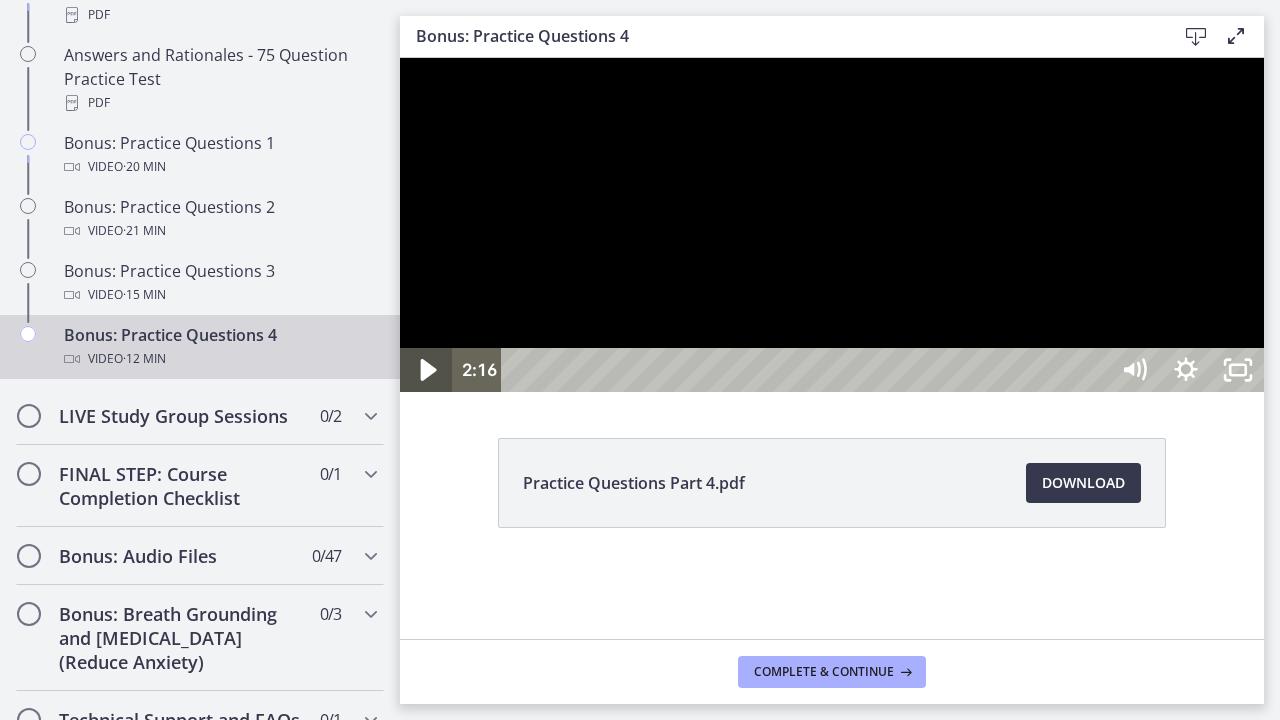 click 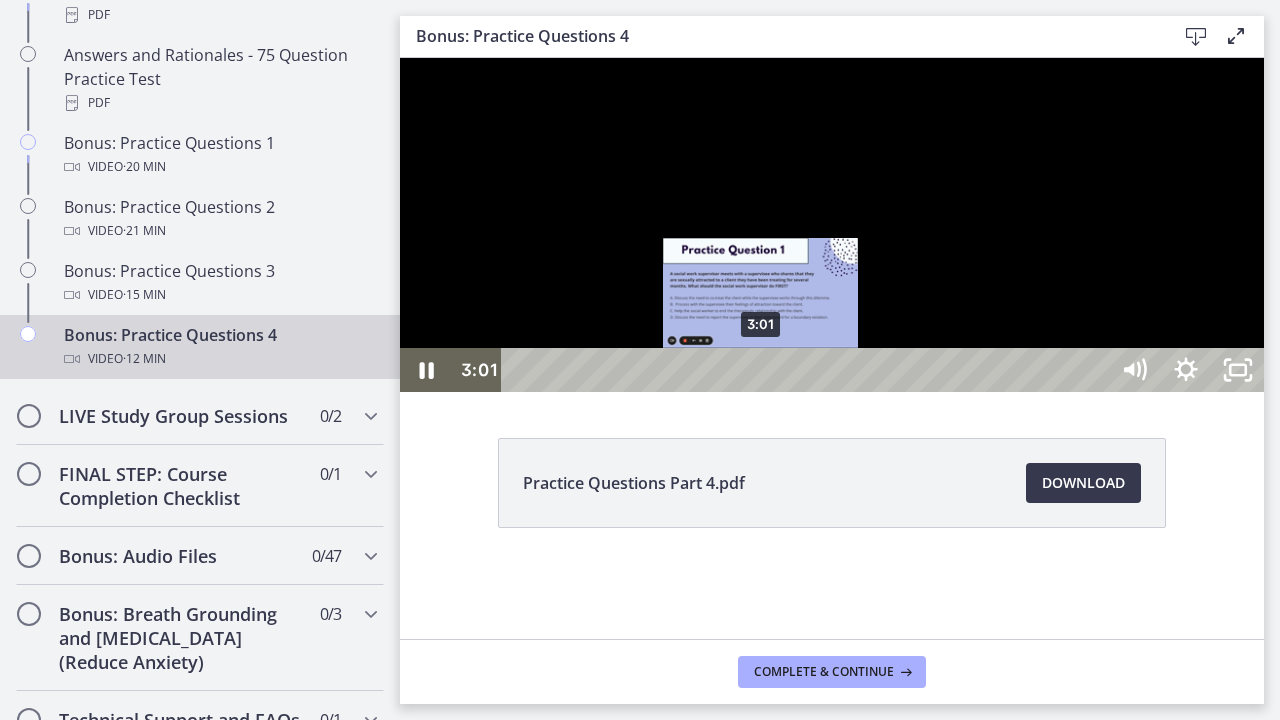 drag, startPoint x: 728, startPoint y: 756, endPoint x: 775, endPoint y: 754, distance: 47.042534 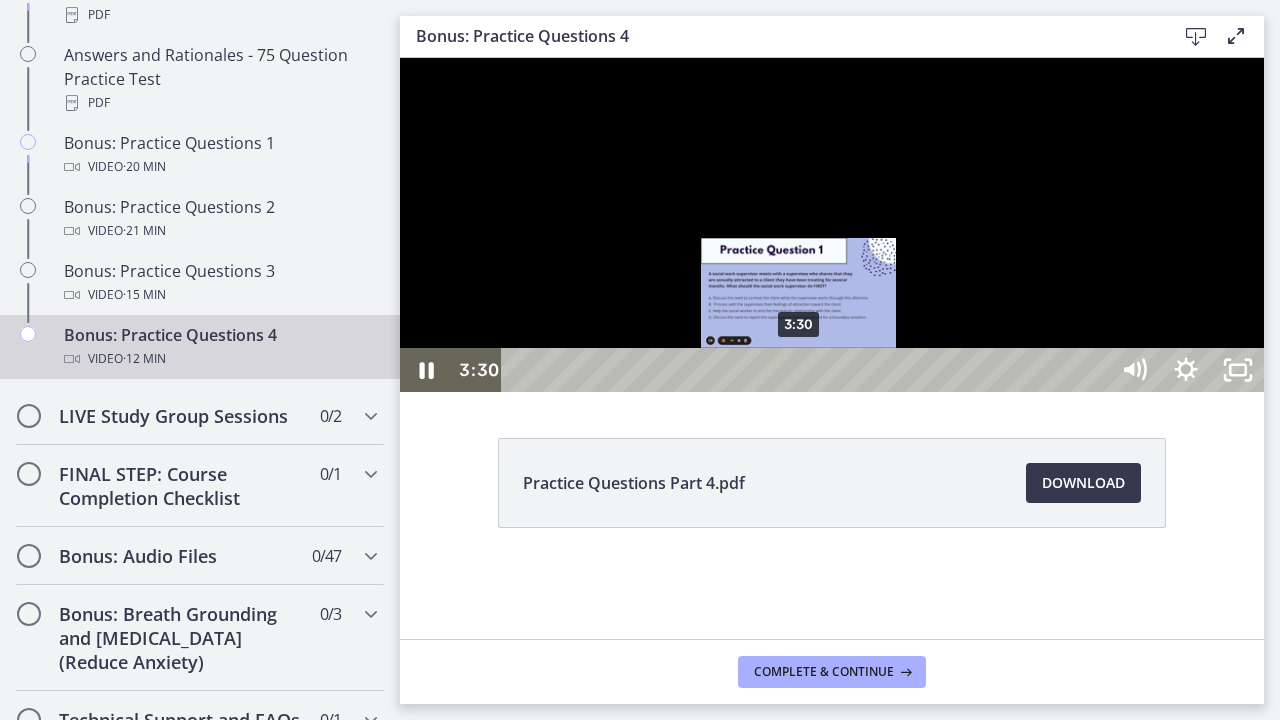drag, startPoint x: 775, startPoint y: 754, endPoint x: 811, endPoint y: 752, distance: 36.05551 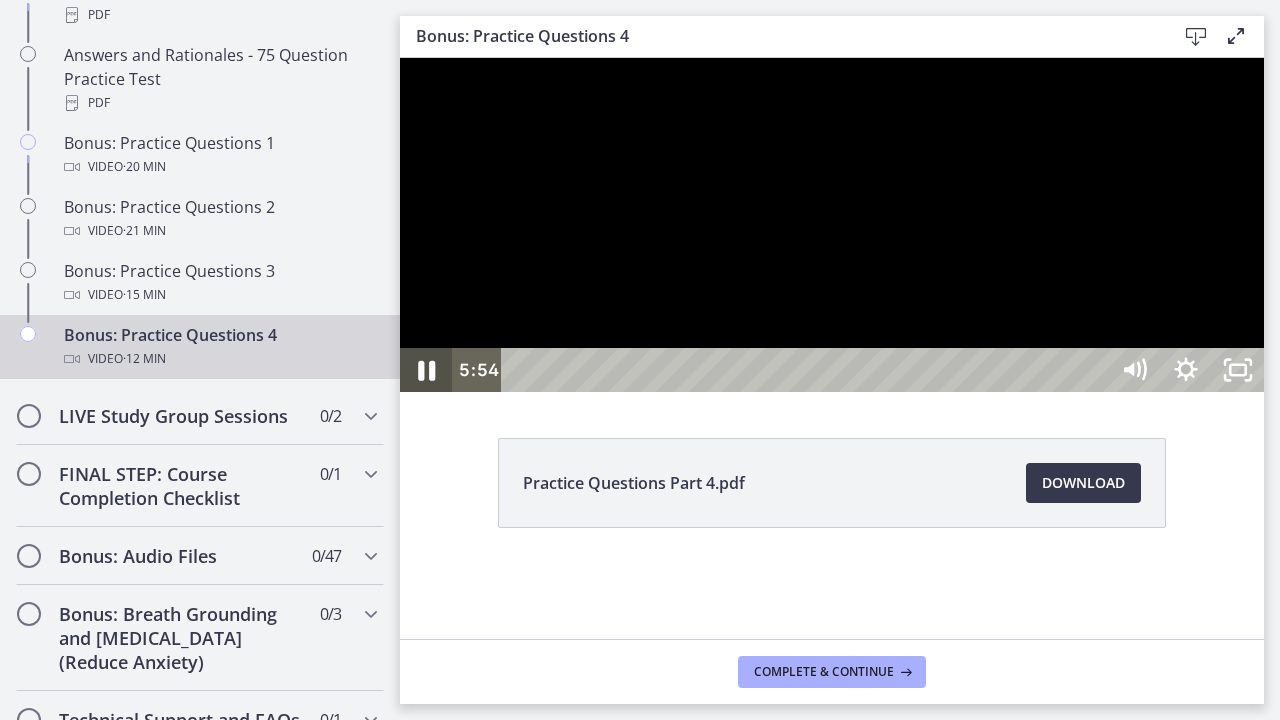 click 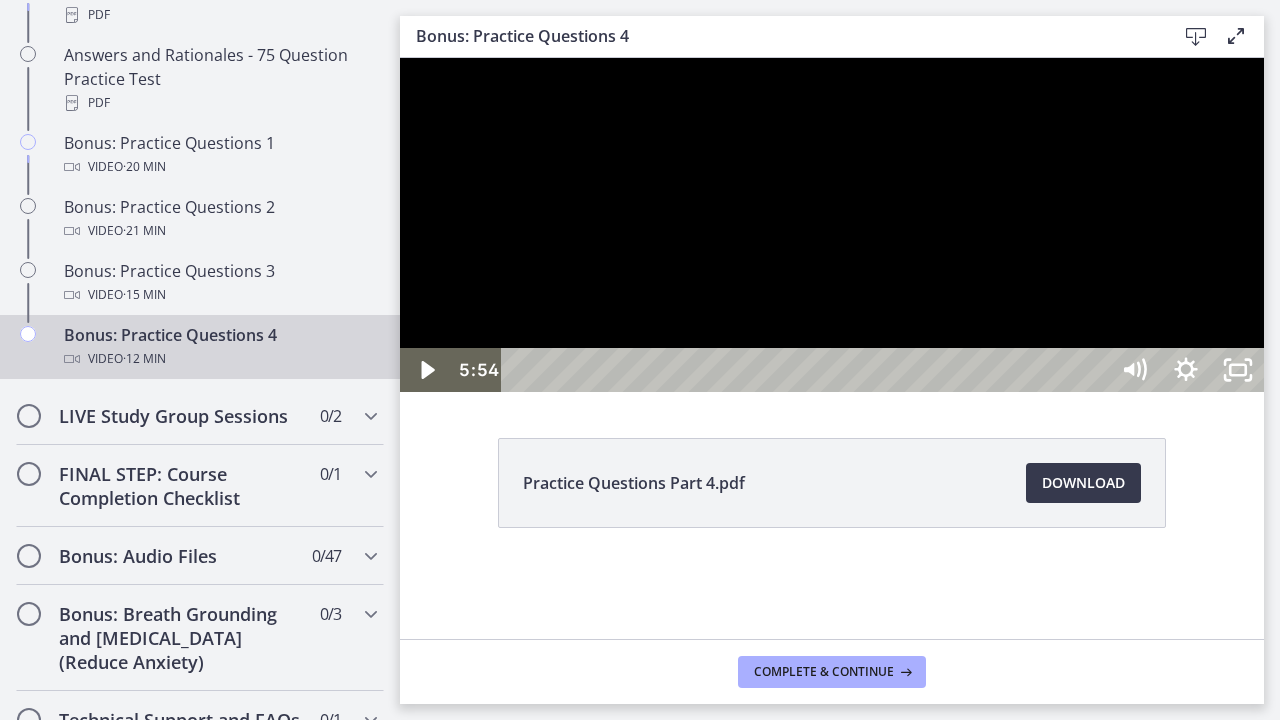 click at bounding box center (832, 225) 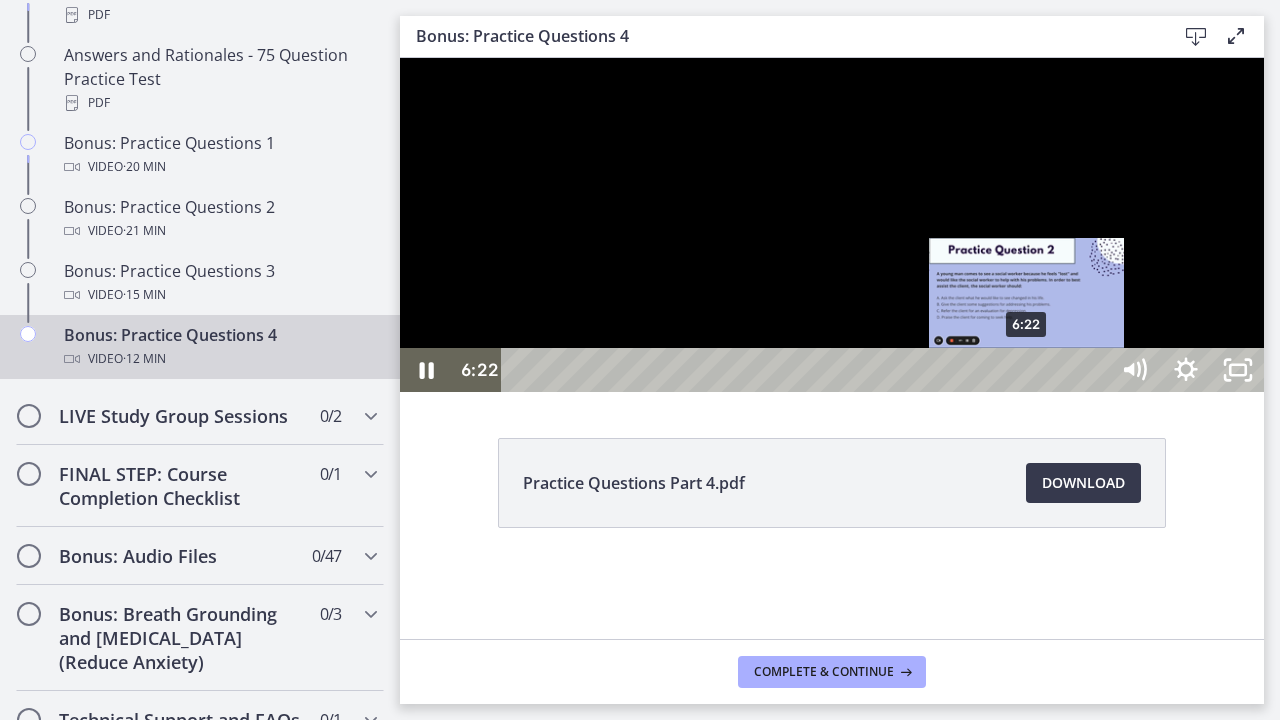 drag, startPoint x: 991, startPoint y: 755, endPoint x: 1048, endPoint y: 748, distance: 57.428215 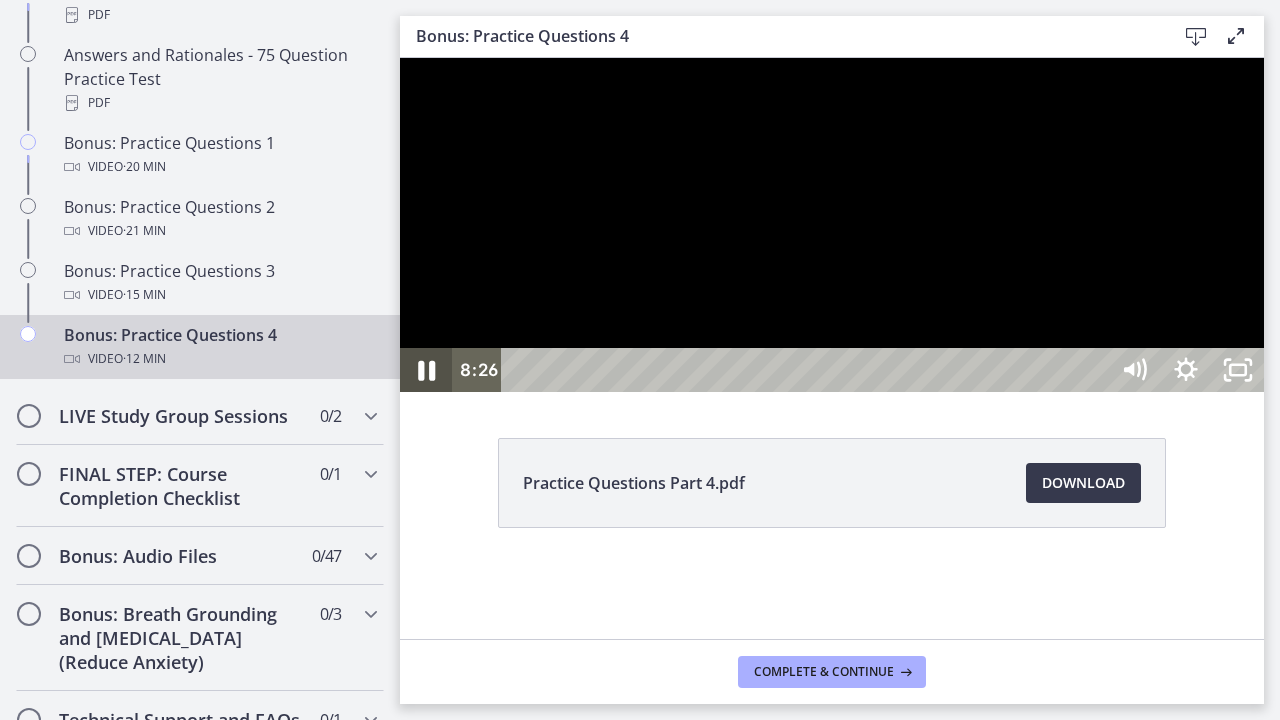 click 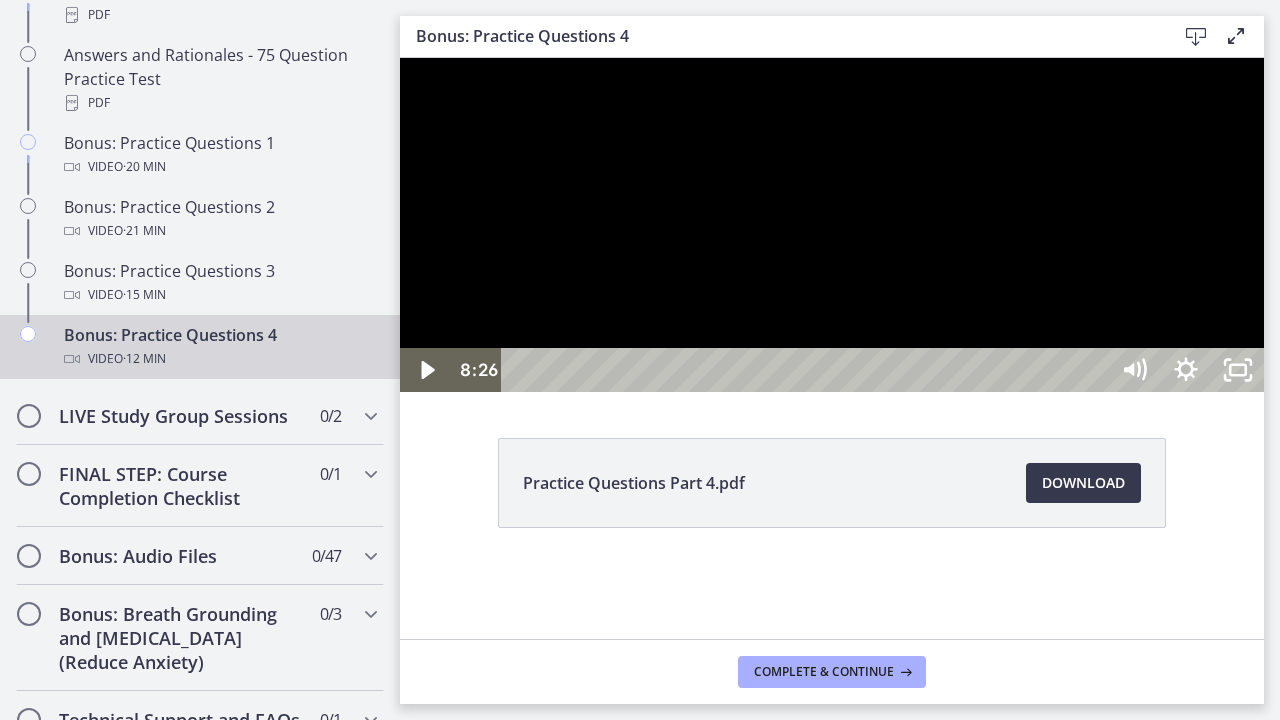 click at bounding box center [832, 225] 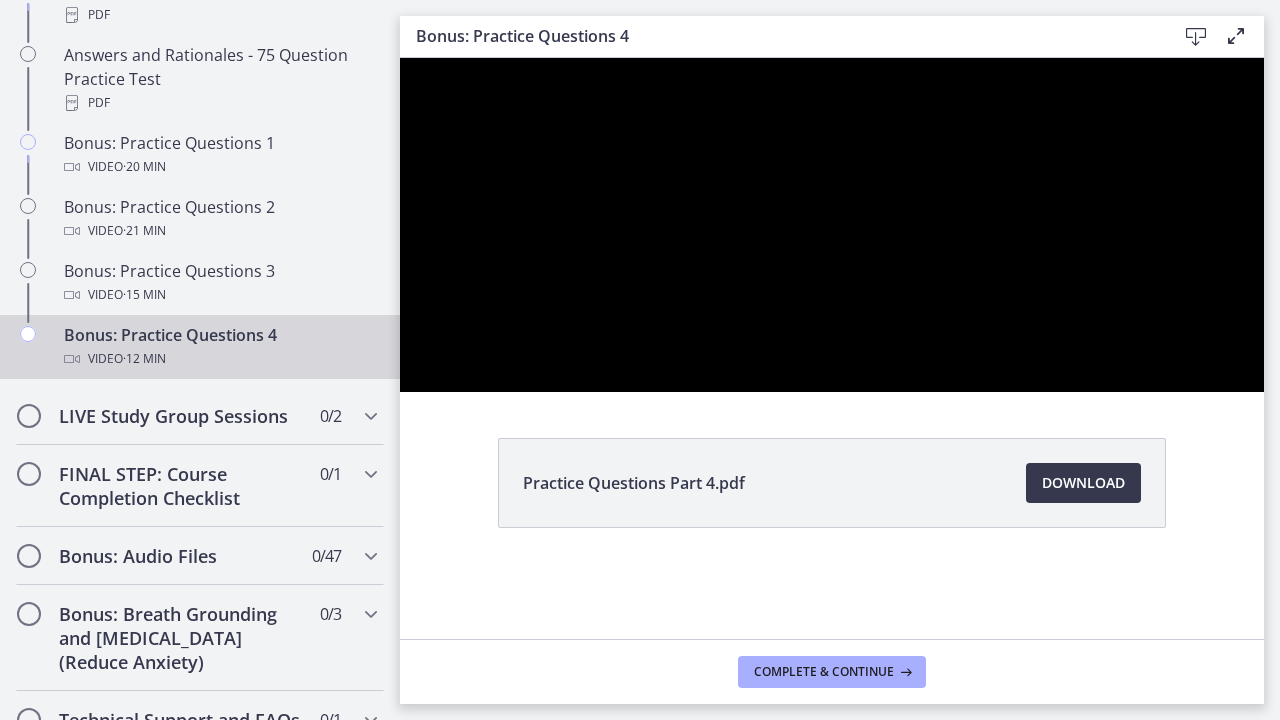 type 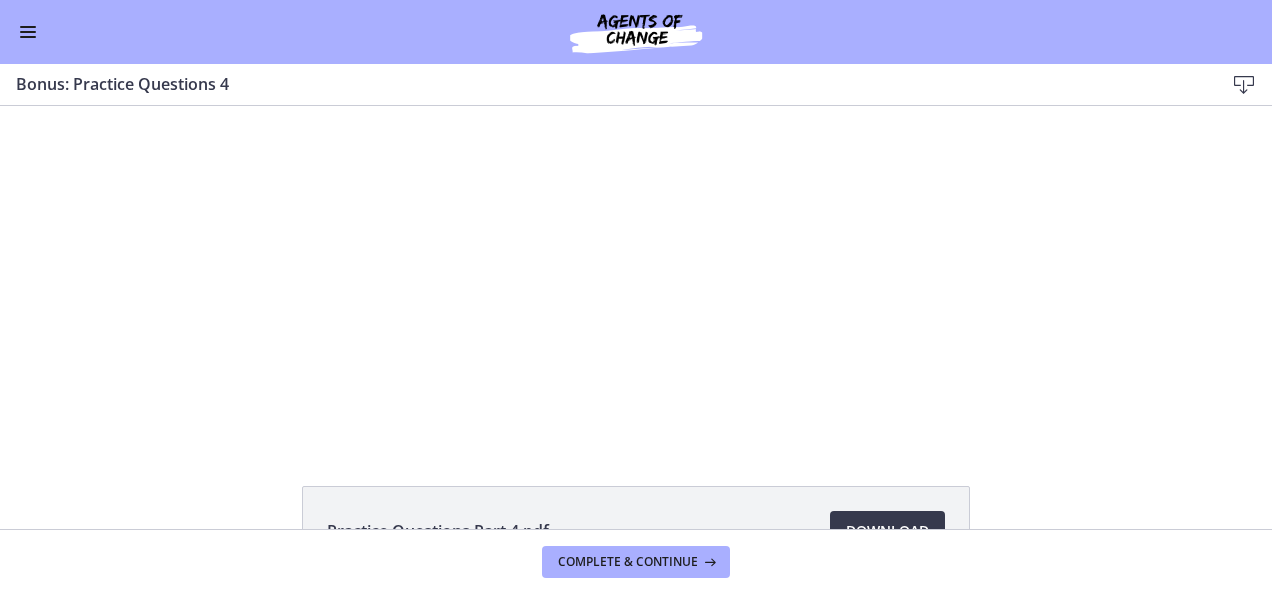 scroll, scrollTop: 1042, scrollLeft: 0, axis: vertical 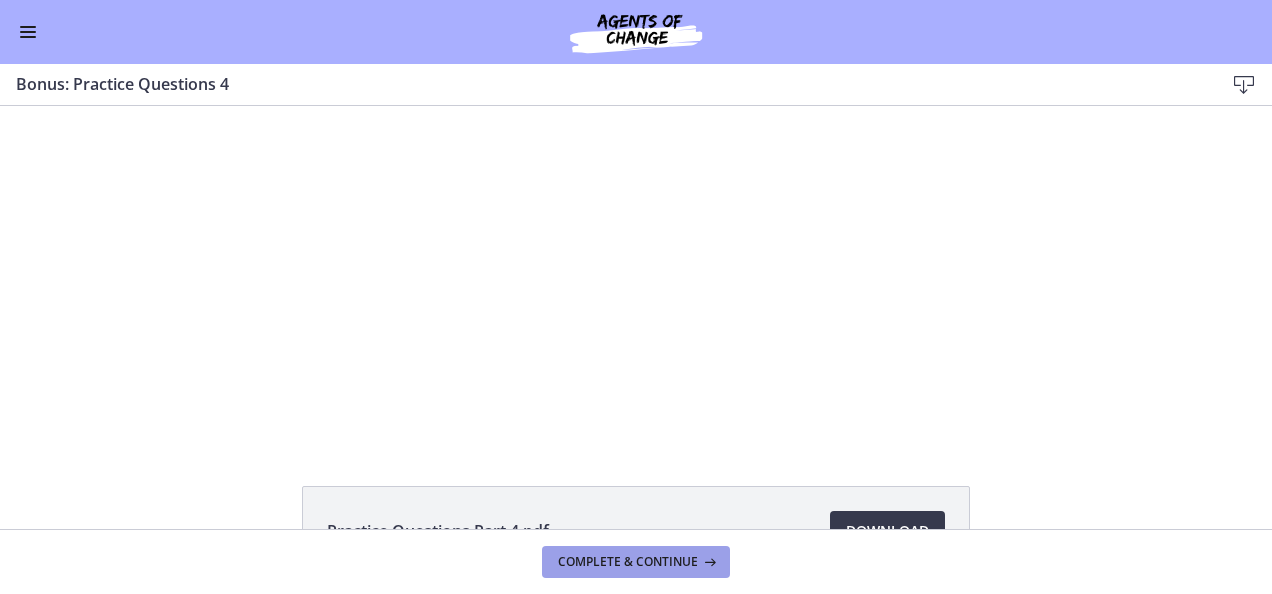 click on "Complete & continue" at bounding box center [628, 562] 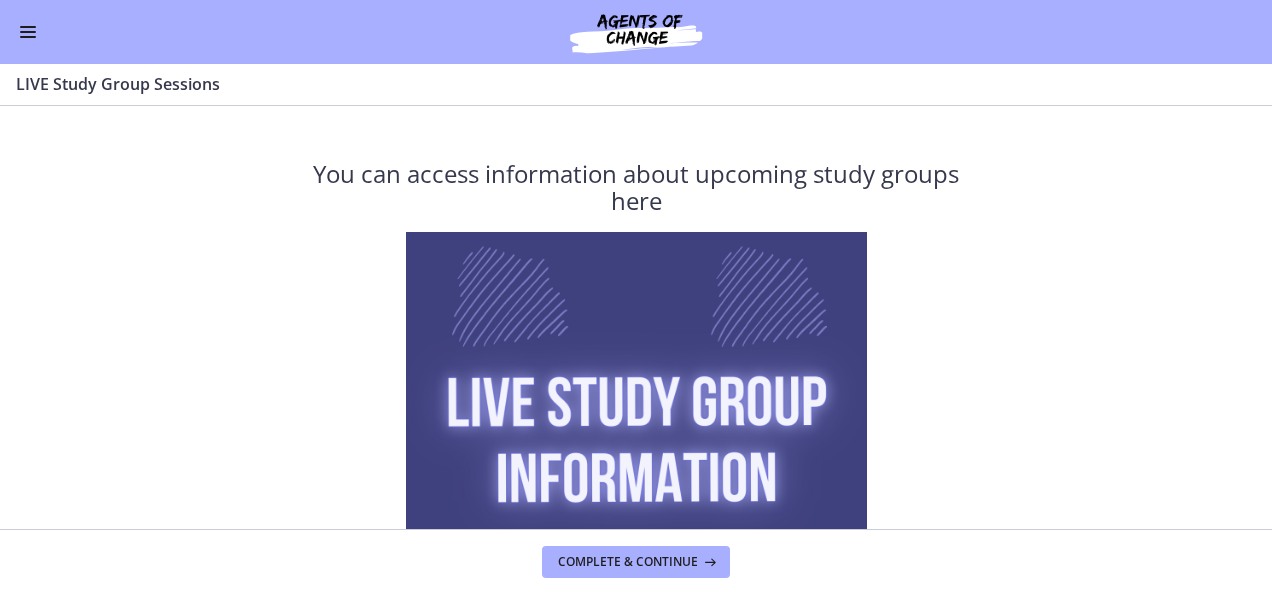 scroll, scrollTop: 1018, scrollLeft: 0, axis: vertical 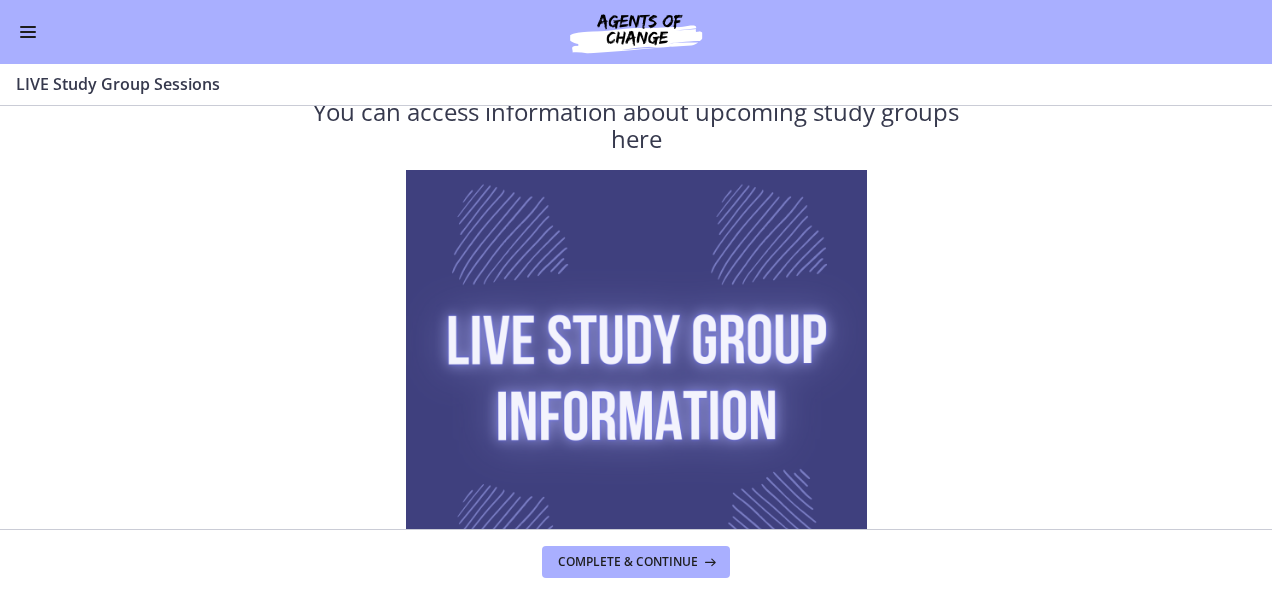 click at bounding box center [28, 32] 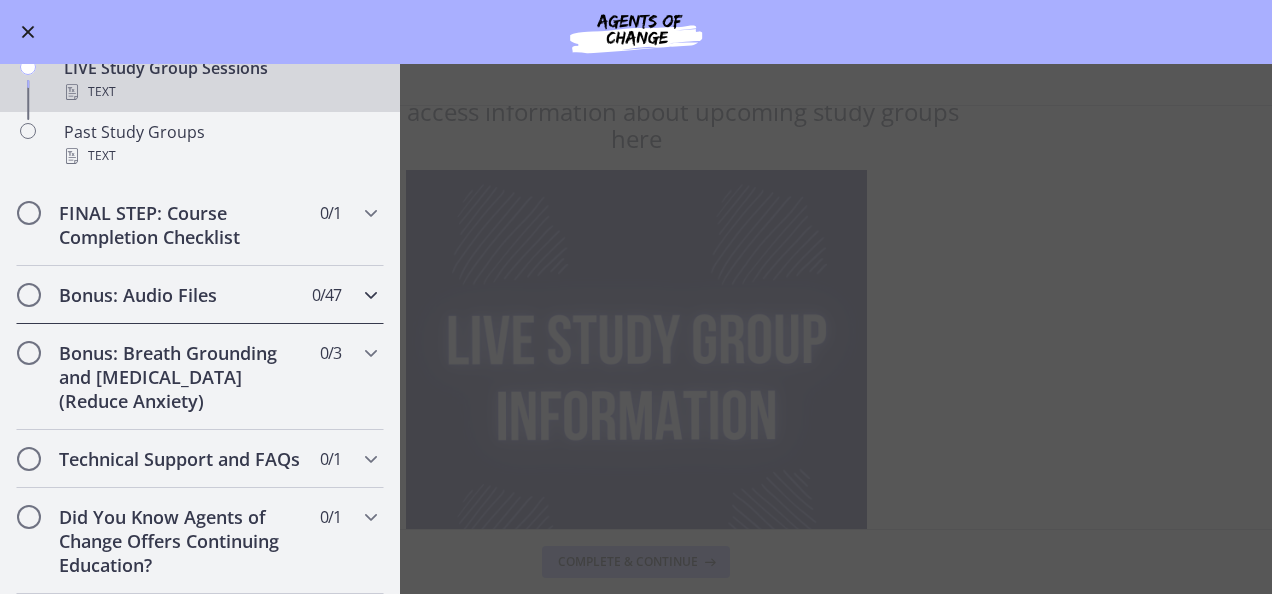 click at bounding box center (371, 295) 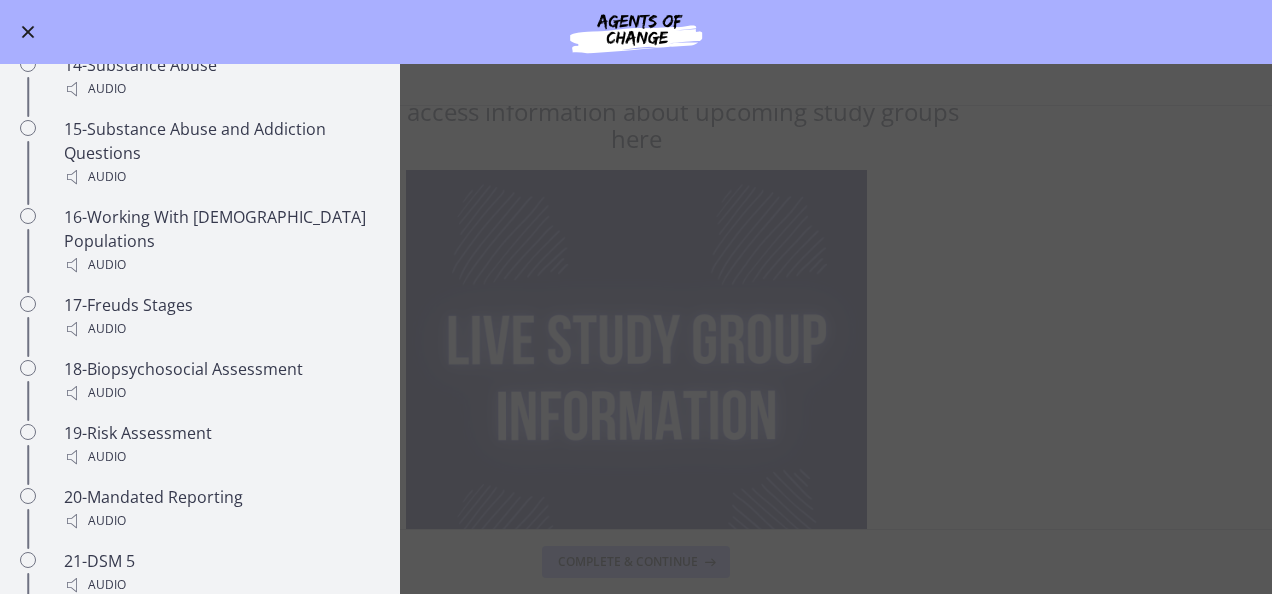 scroll, scrollTop: 2018, scrollLeft: 0, axis: vertical 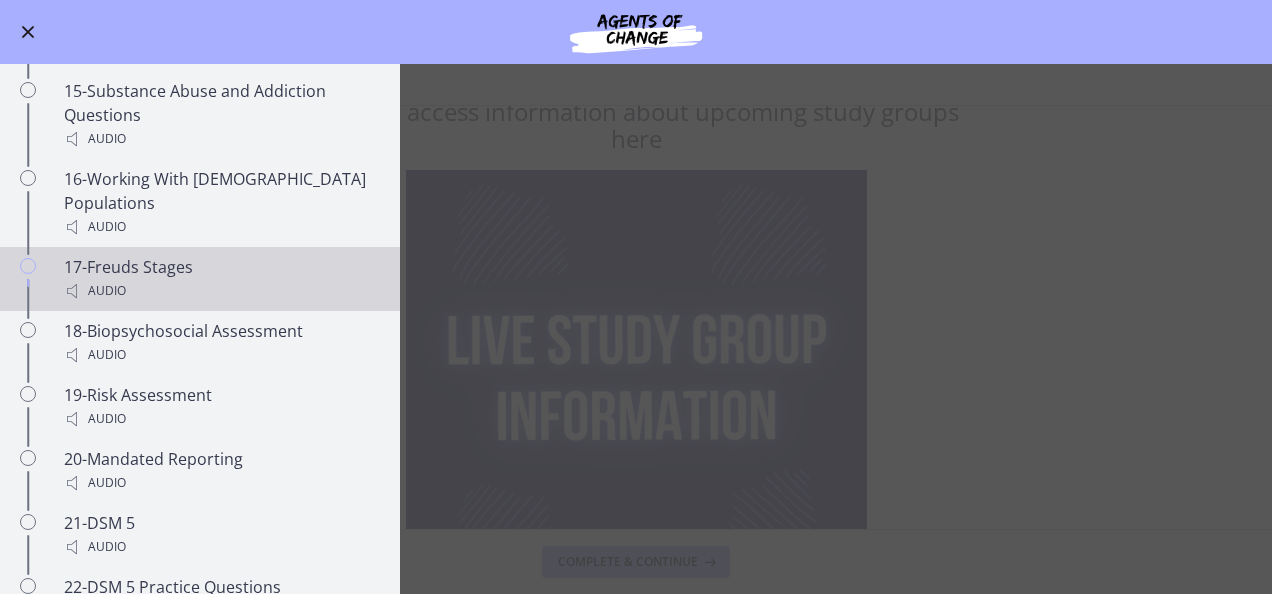 click on "17-Freuds Stages
Audio" at bounding box center [220, 279] 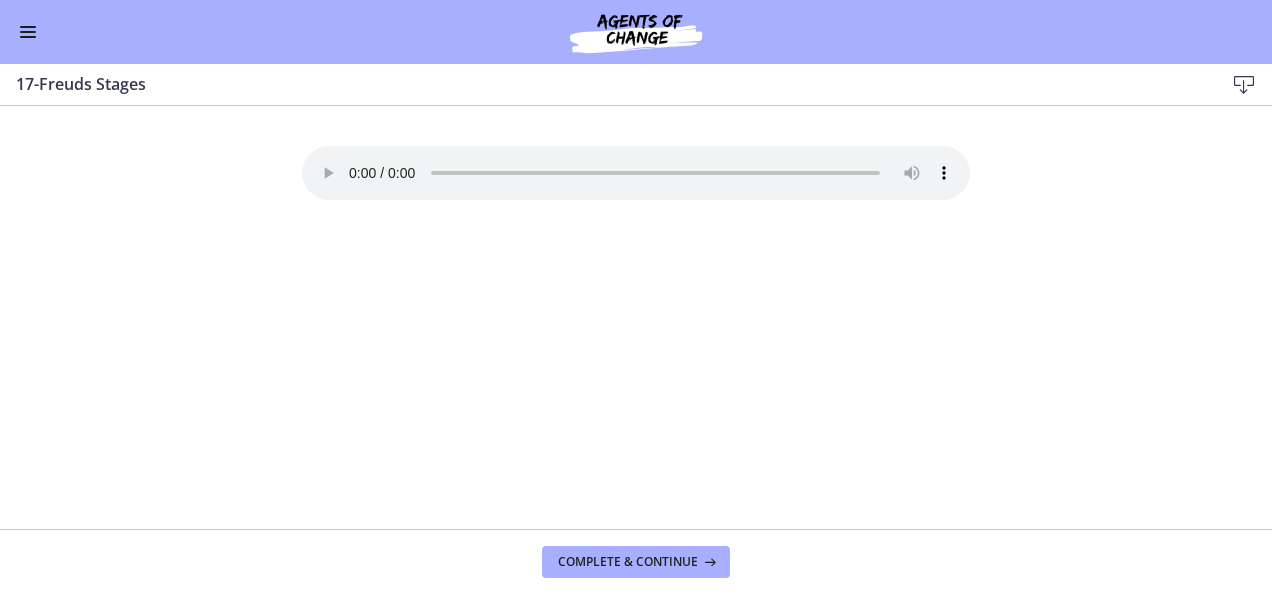 click at bounding box center [28, 32] 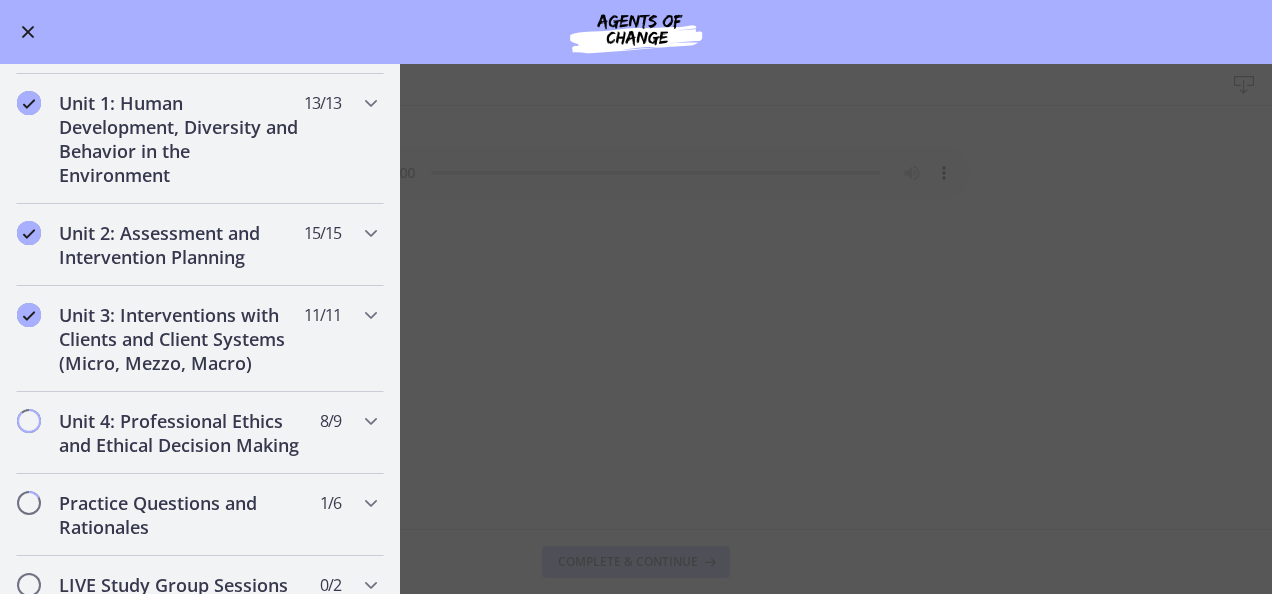 scroll, scrollTop: 400, scrollLeft: 0, axis: vertical 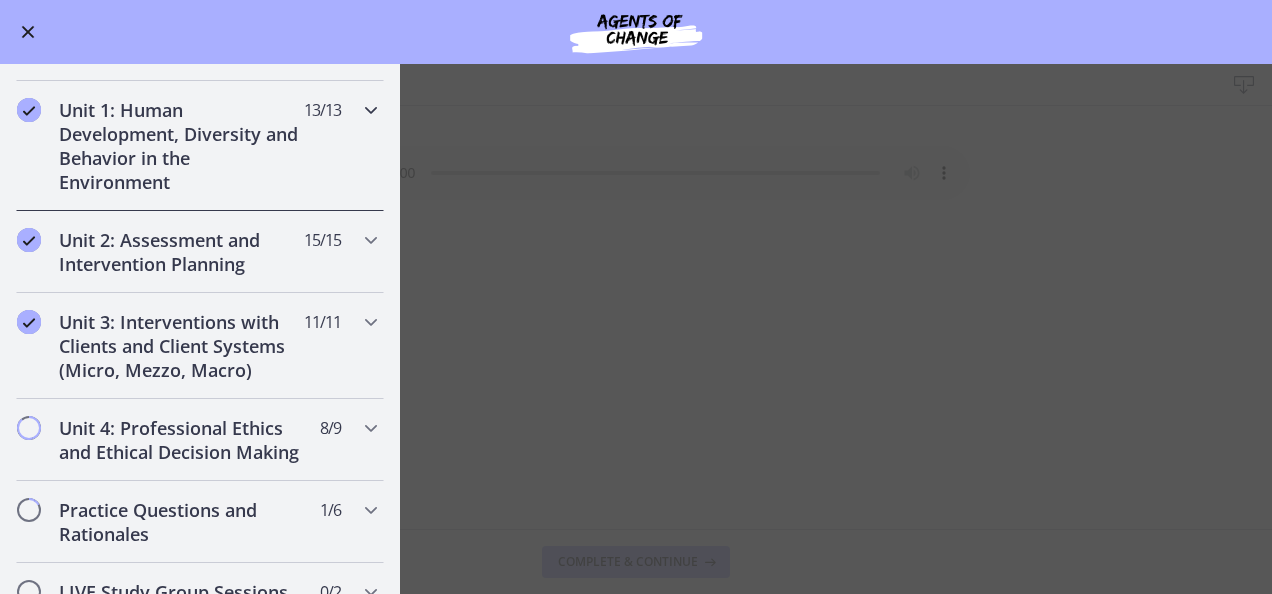 click at bounding box center [371, 110] 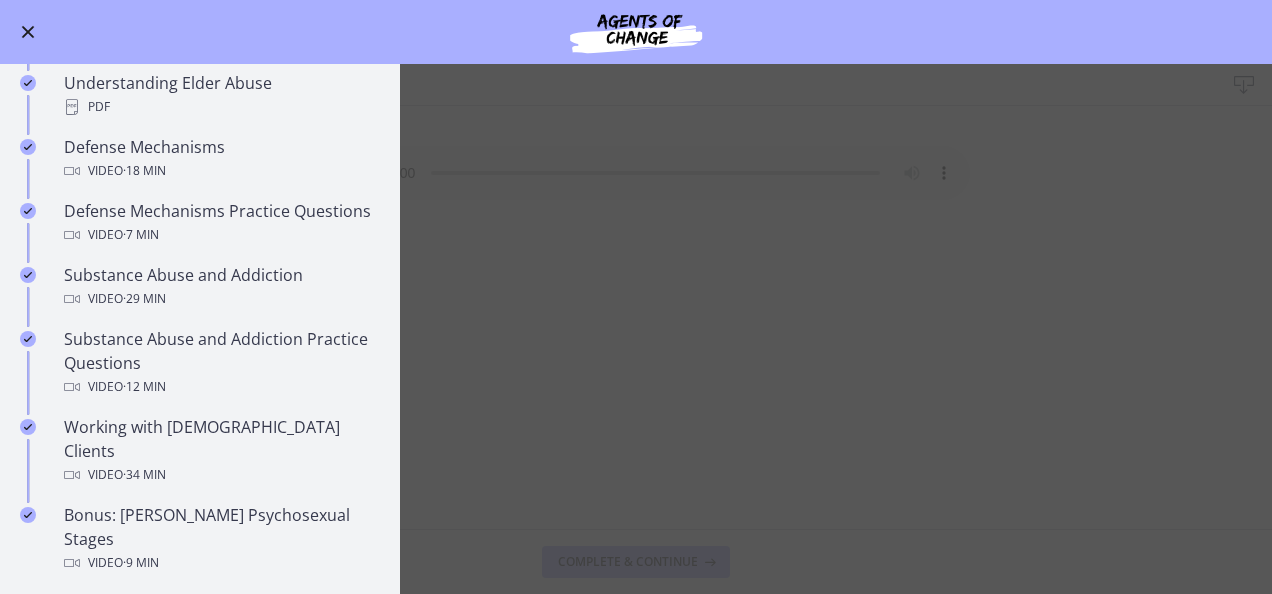 scroll, scrollTop: 1068, scrollLeft: 0, axis: vertical 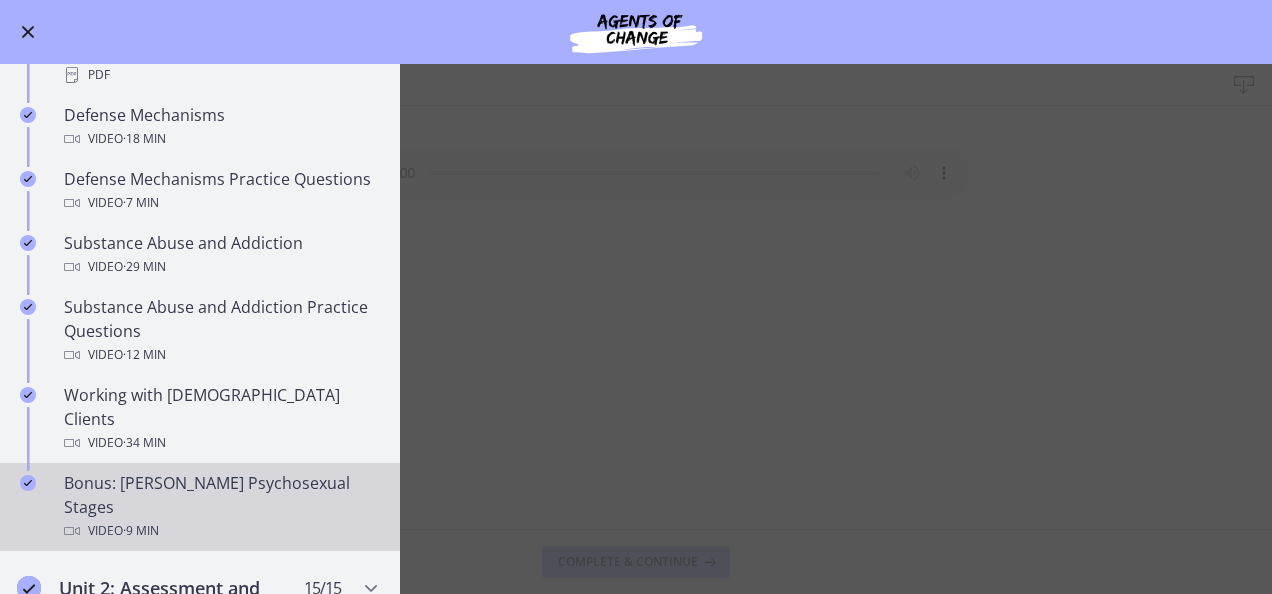 click on "Bonus: Freud's Psychosexual Stages
Video
·  9 min" at bounding box center [220, 507] 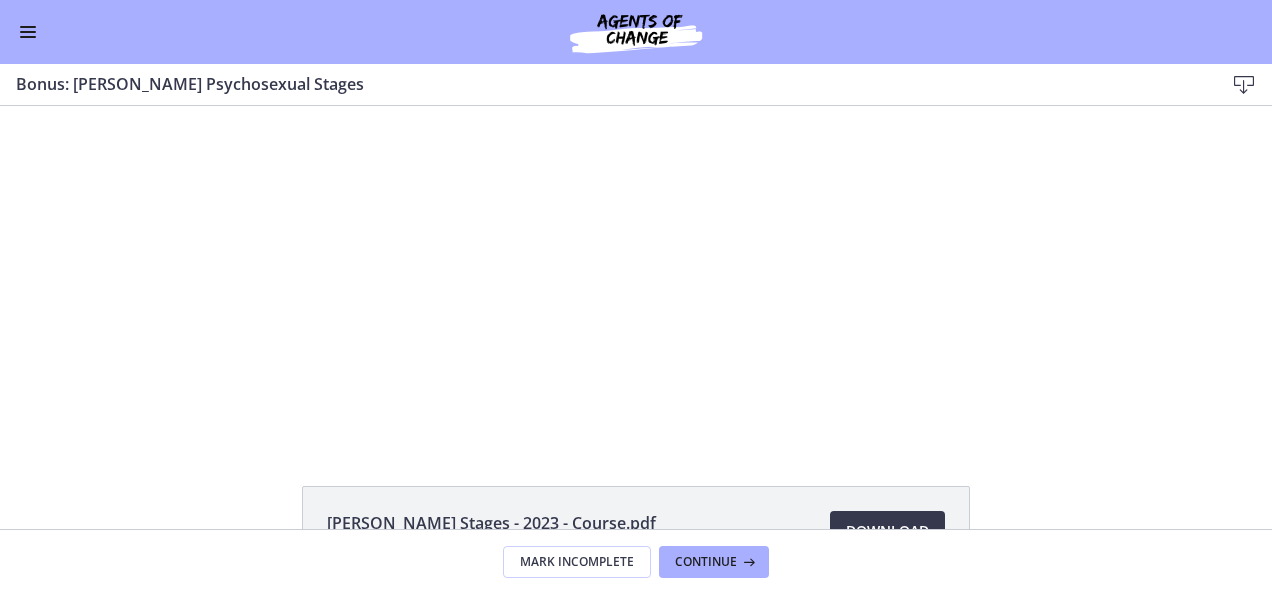 scroll, scrollTop: 0, scrollLeft: 0, axis: both 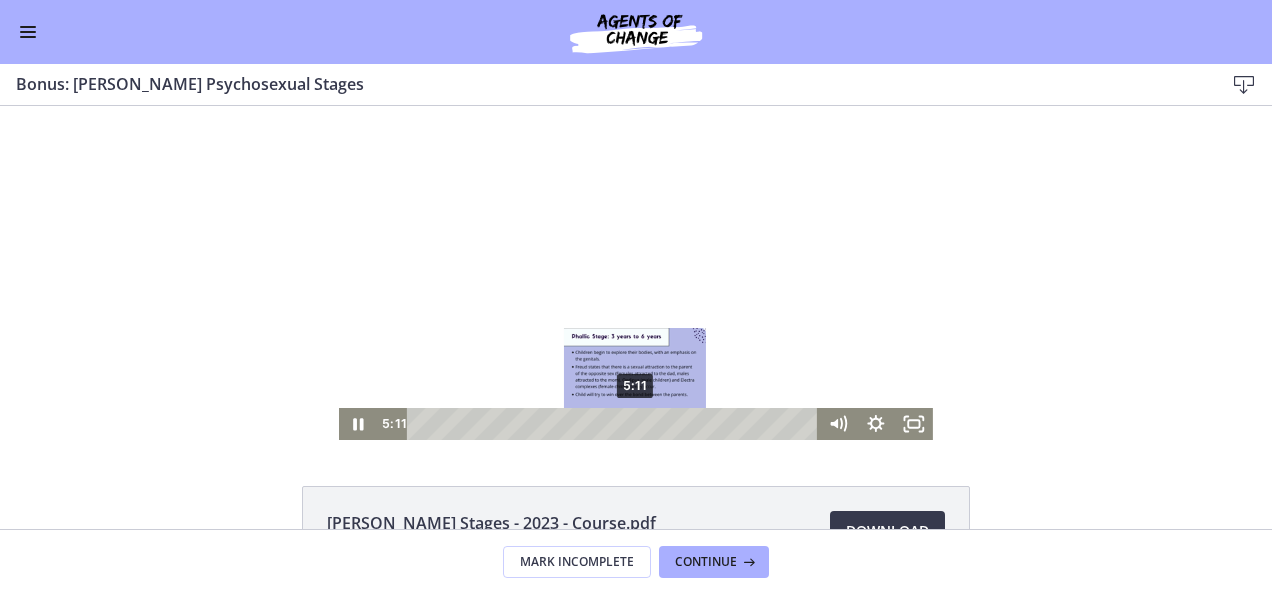 drag, startPoint x: 681, startPoint y: 422, endPoint x: 628, endPoint y: 425, distance: 53.08484 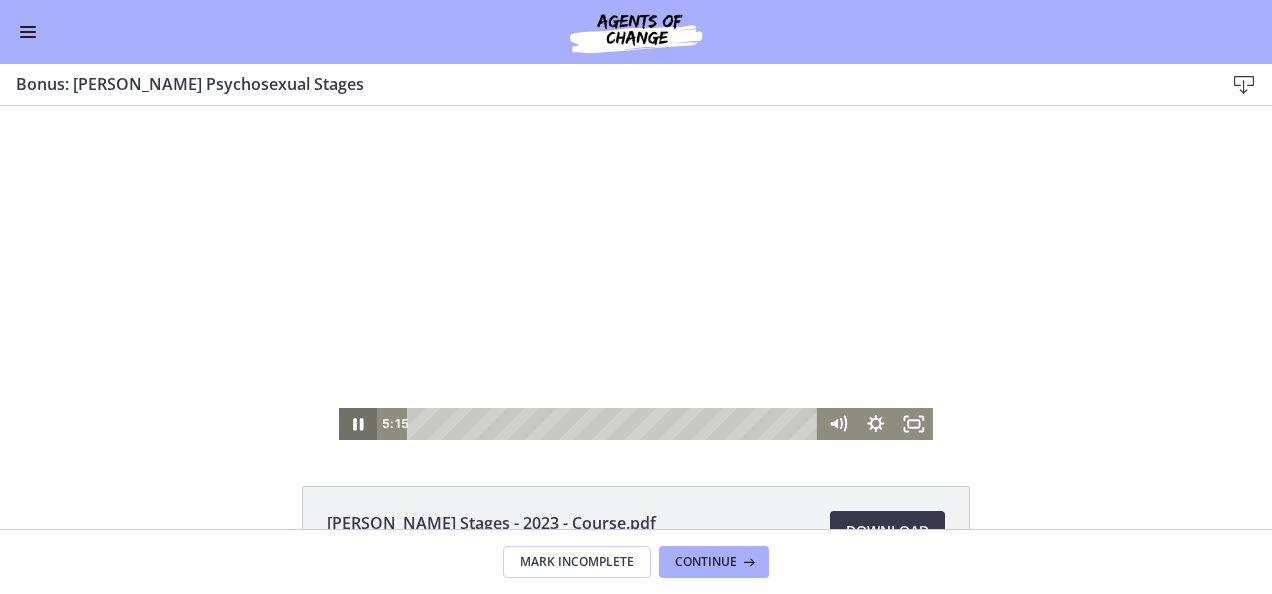 click 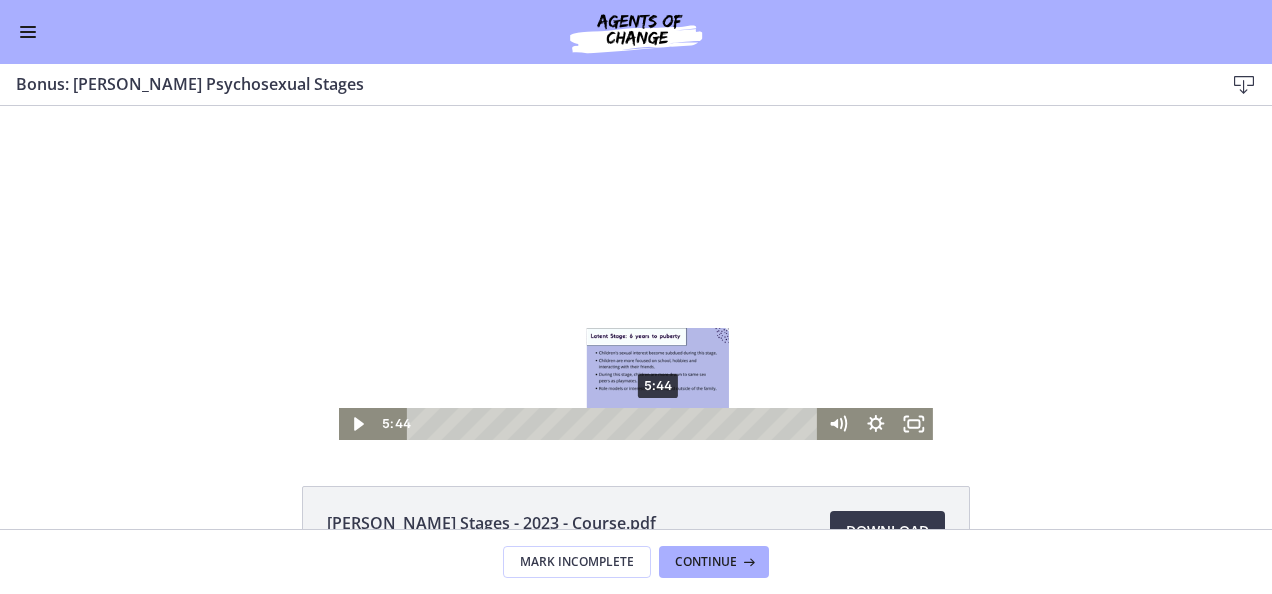 drag, startPoint x: 631, startPoint y: 424, endPoint x: 651, endPoint y: 421, distance: 20.22375 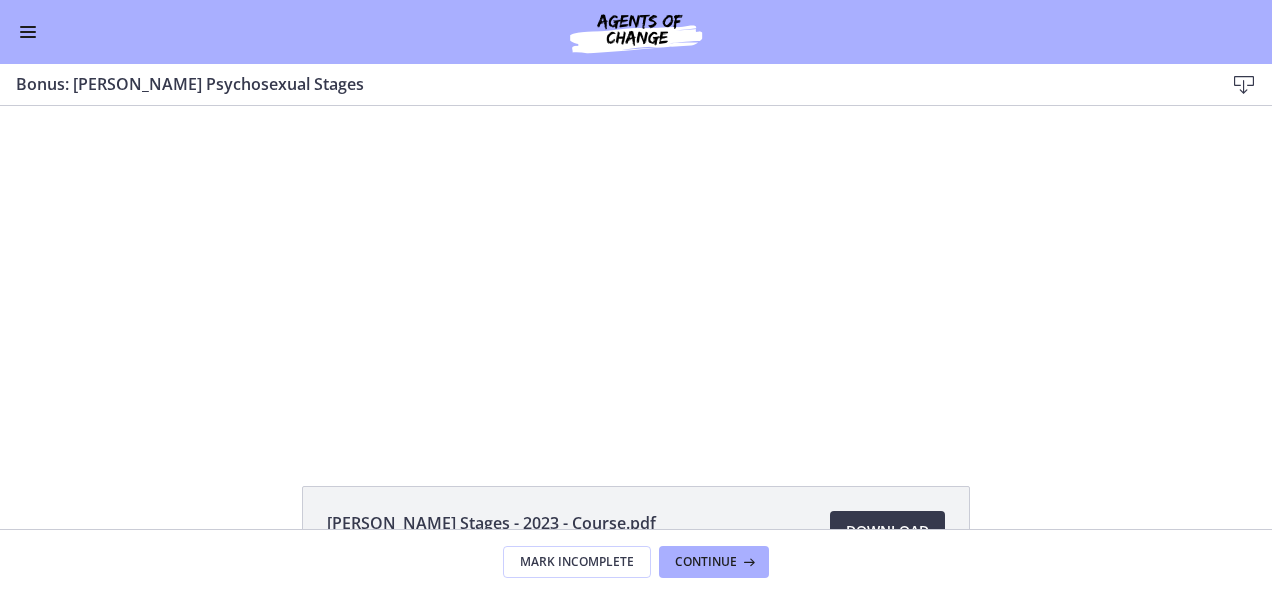 click at bounding box center (28, 32) 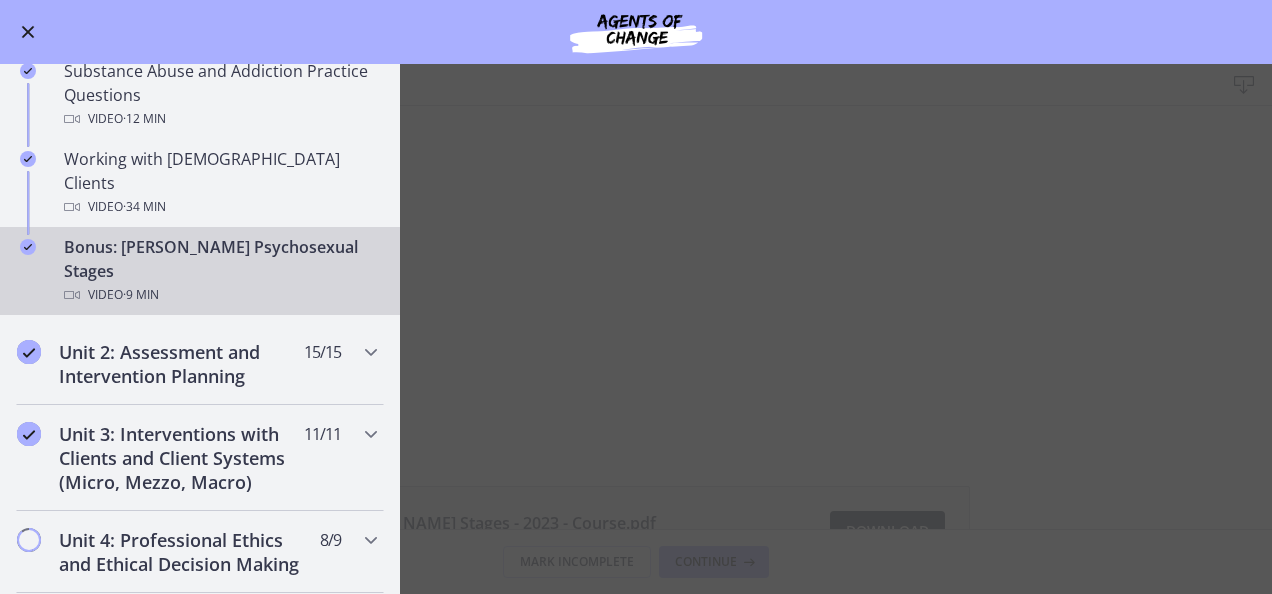 scroll, scrollTop: 1308, scrollLeft: 0, axis: vertical 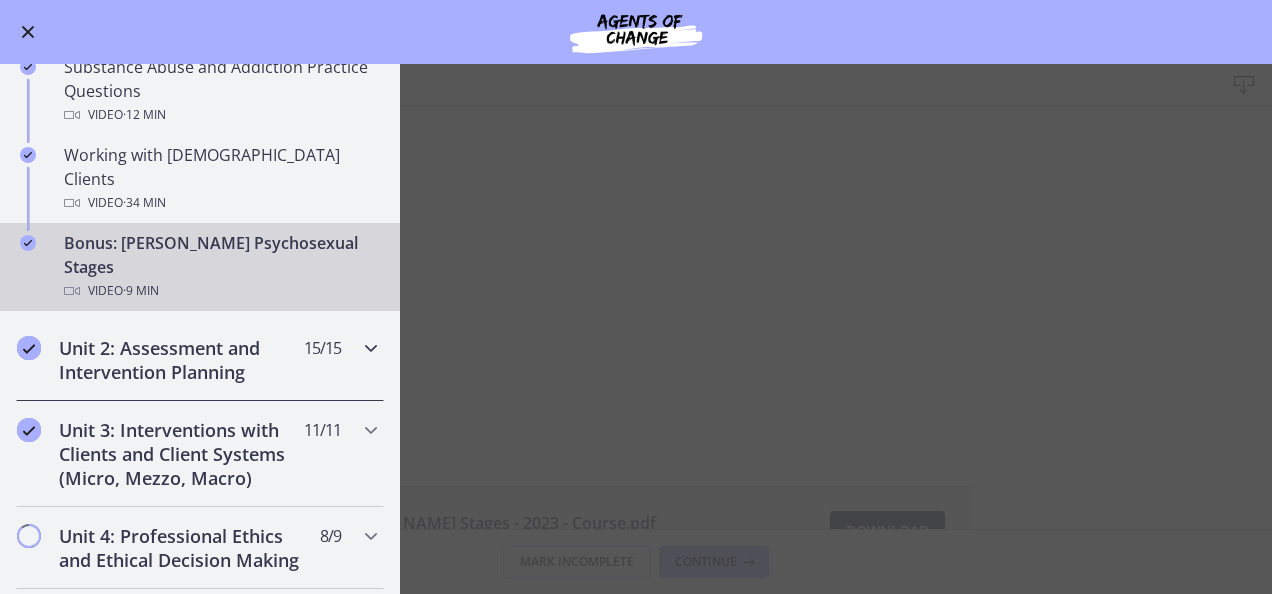 click at bounding box center (371, 348) 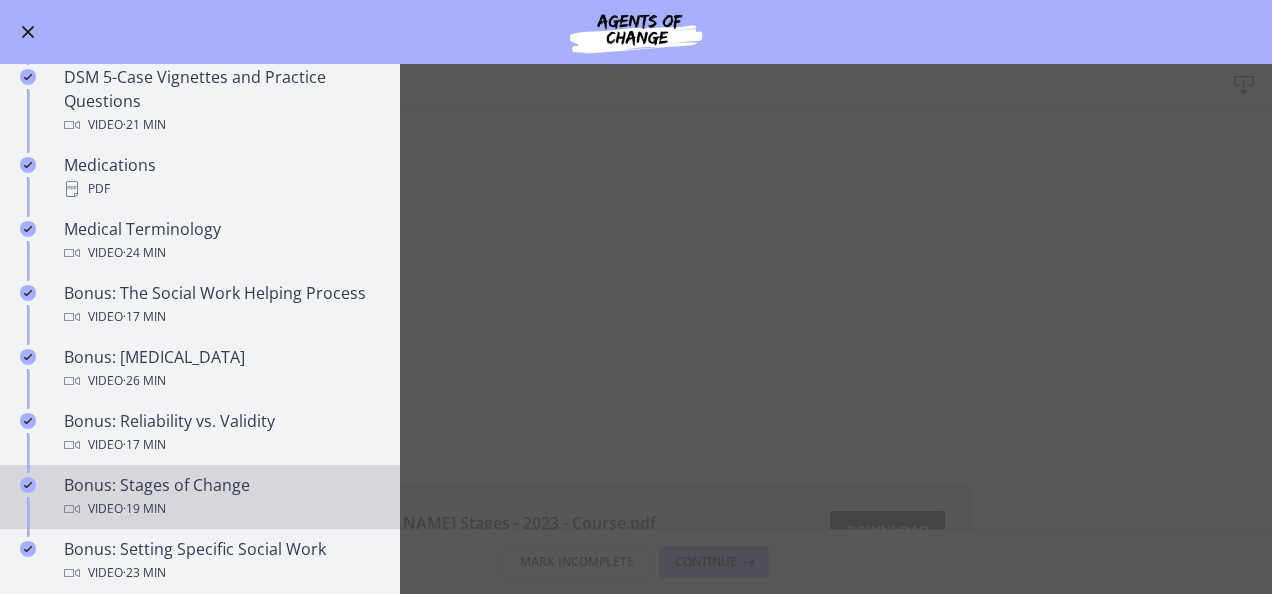 click on "Video
·  19 min" at bounding box center (220, 509) 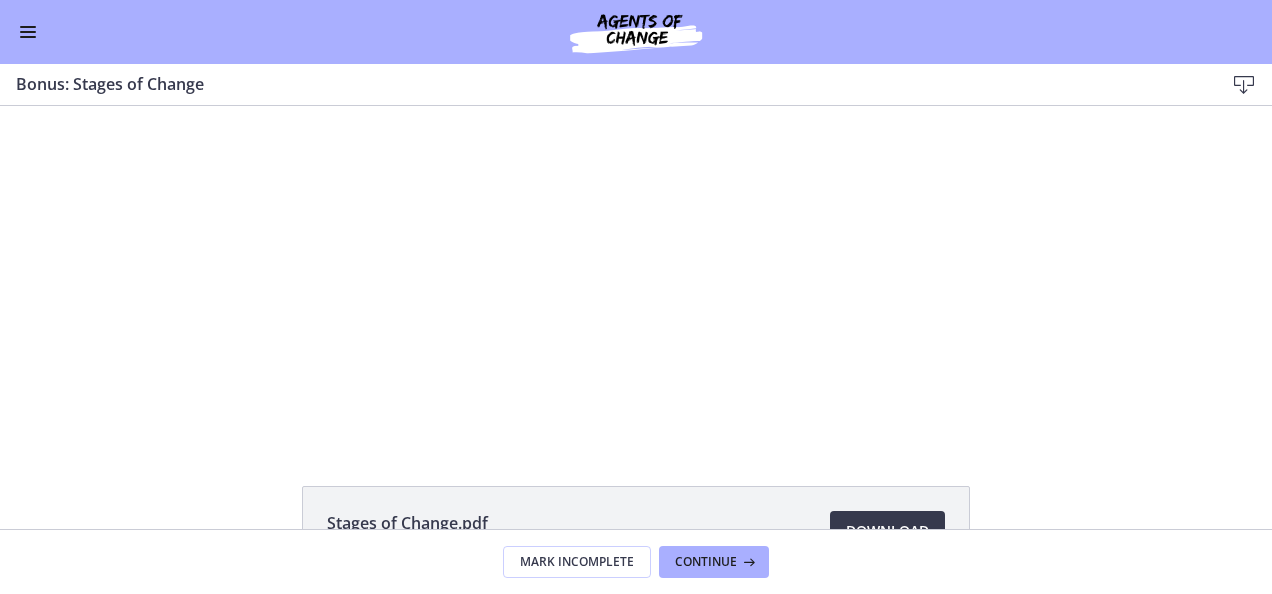 scroll, scrollTop: 0, scrollLeft: 0, axis: both 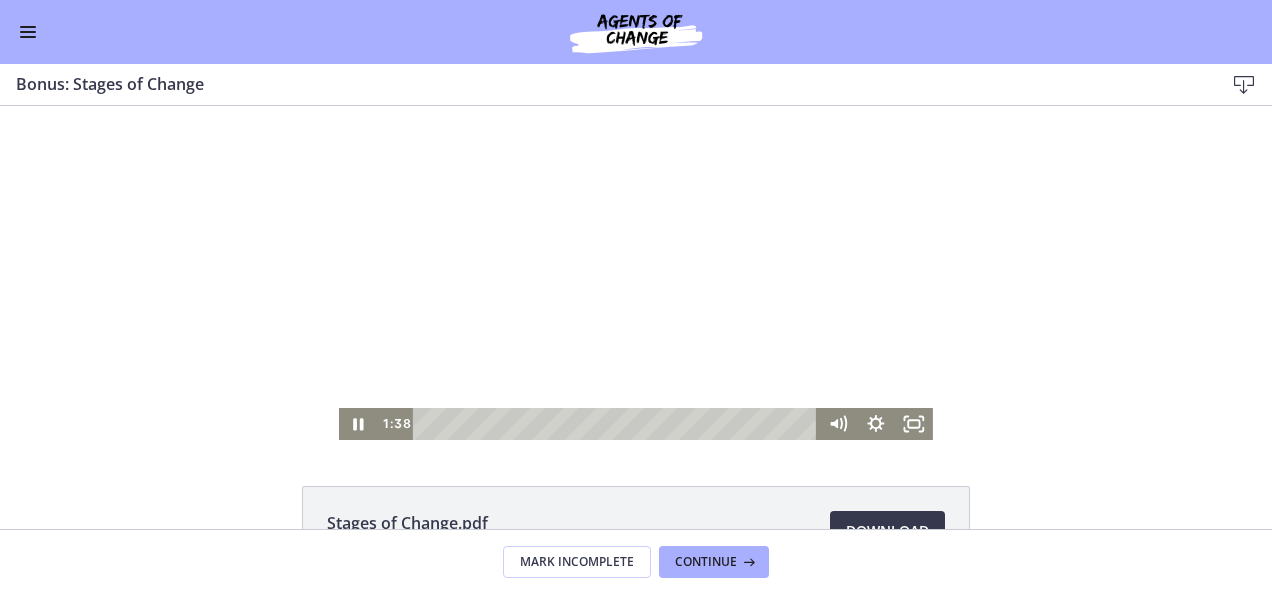 click at bounding box center (618, 424) 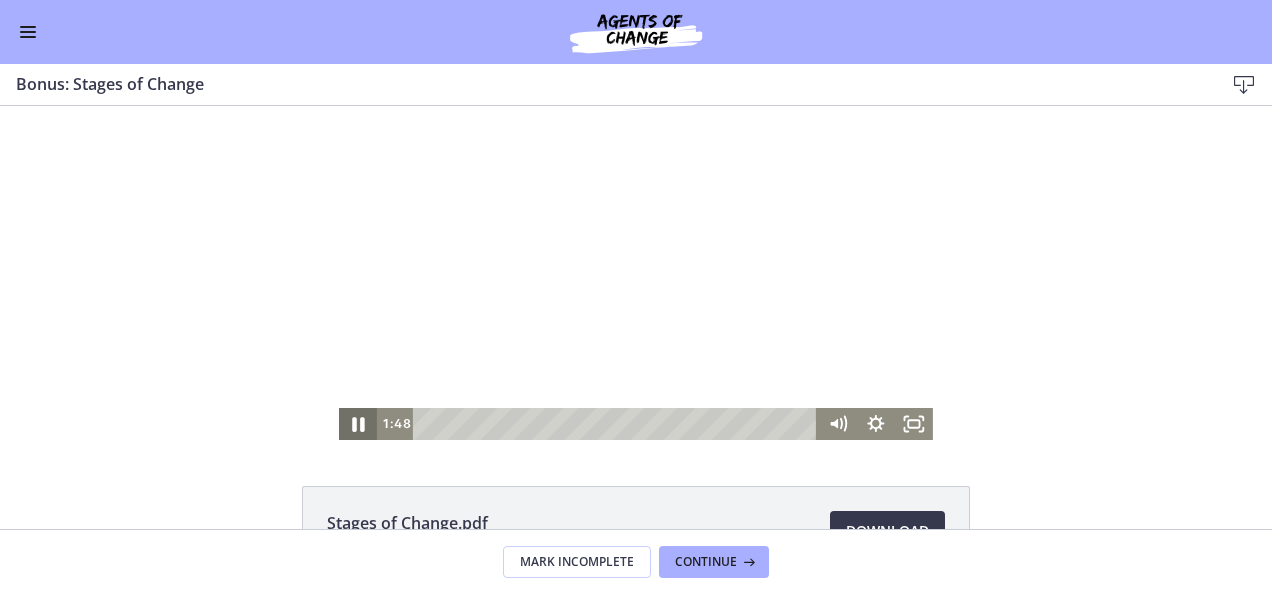 click 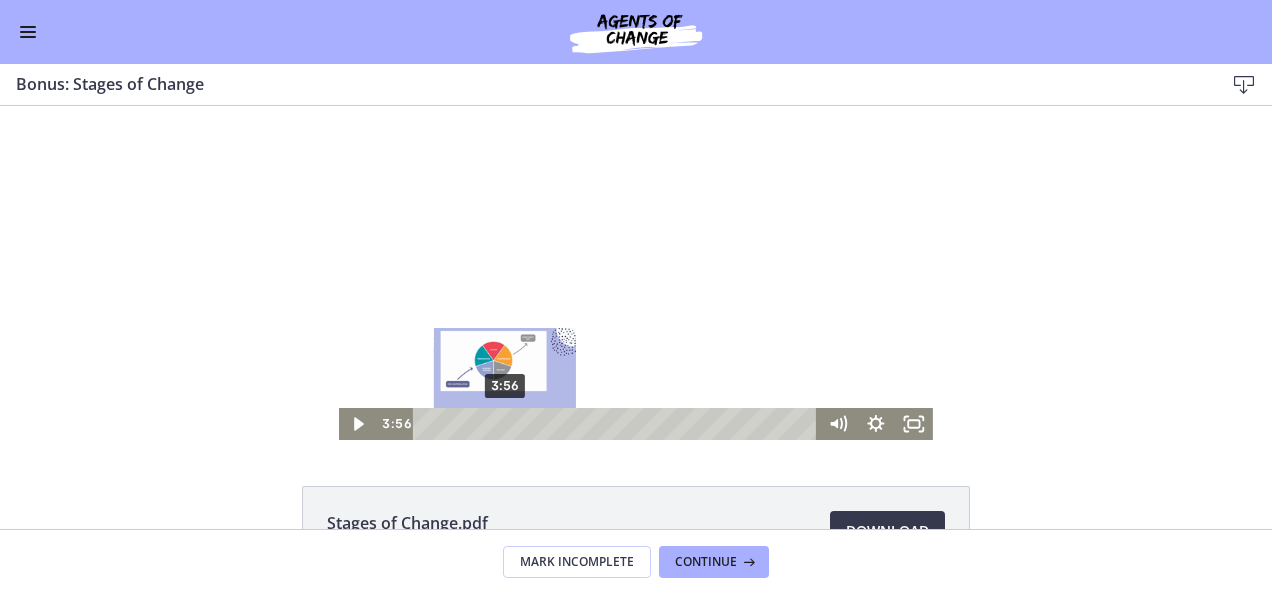 click on "3:56" at bounding box center (618, 424) 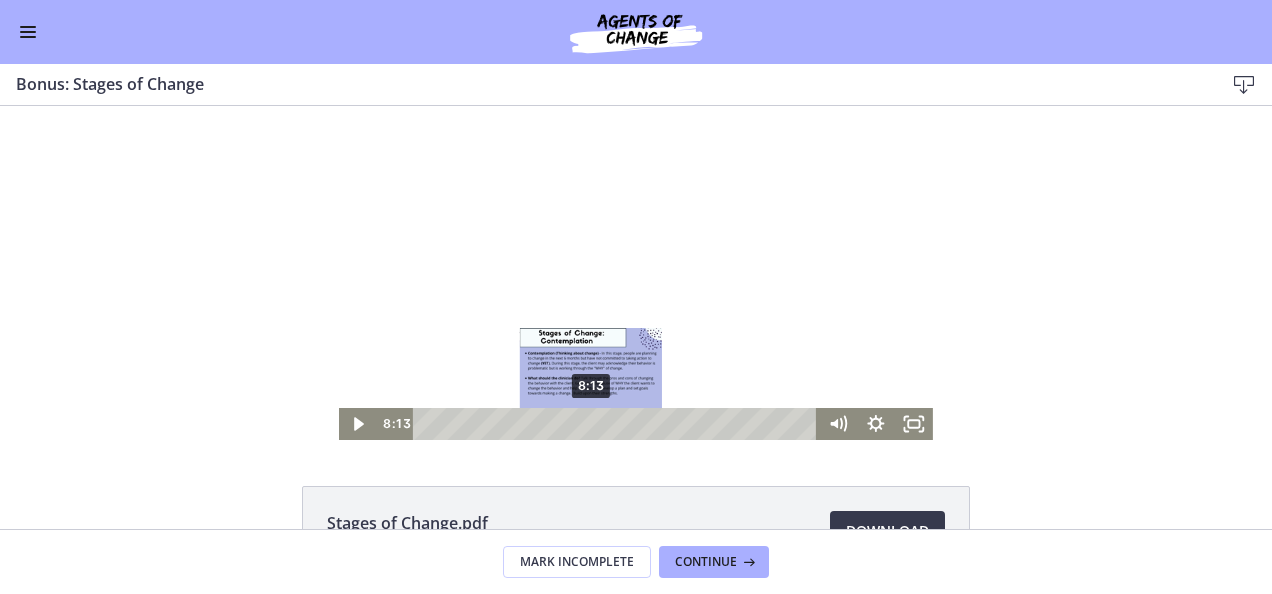 click on "8:13" at bounding box center (618, 424) 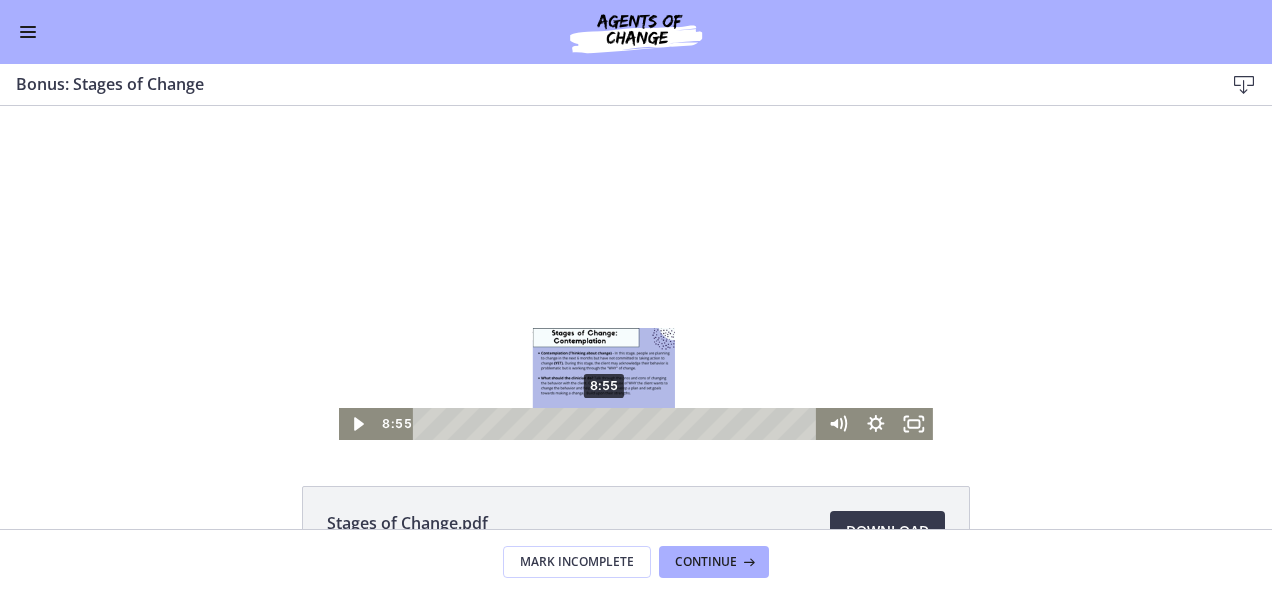drag, startPoint x: 596, startPoint y: 424, endPoint x: 620, endPoint y: 419, distance: 24.5153 